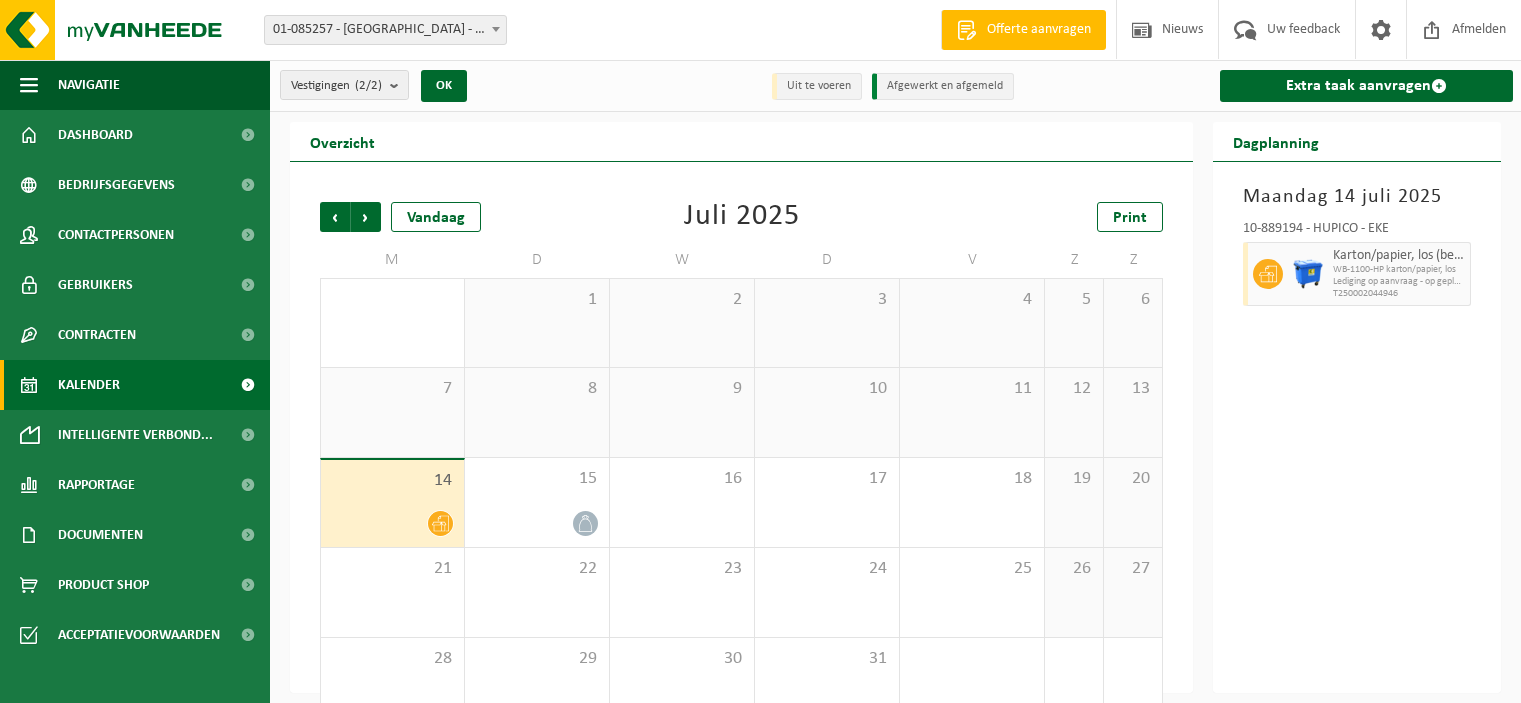 scroll, scrollTop: 0, scrollLeft: 0, axis: both 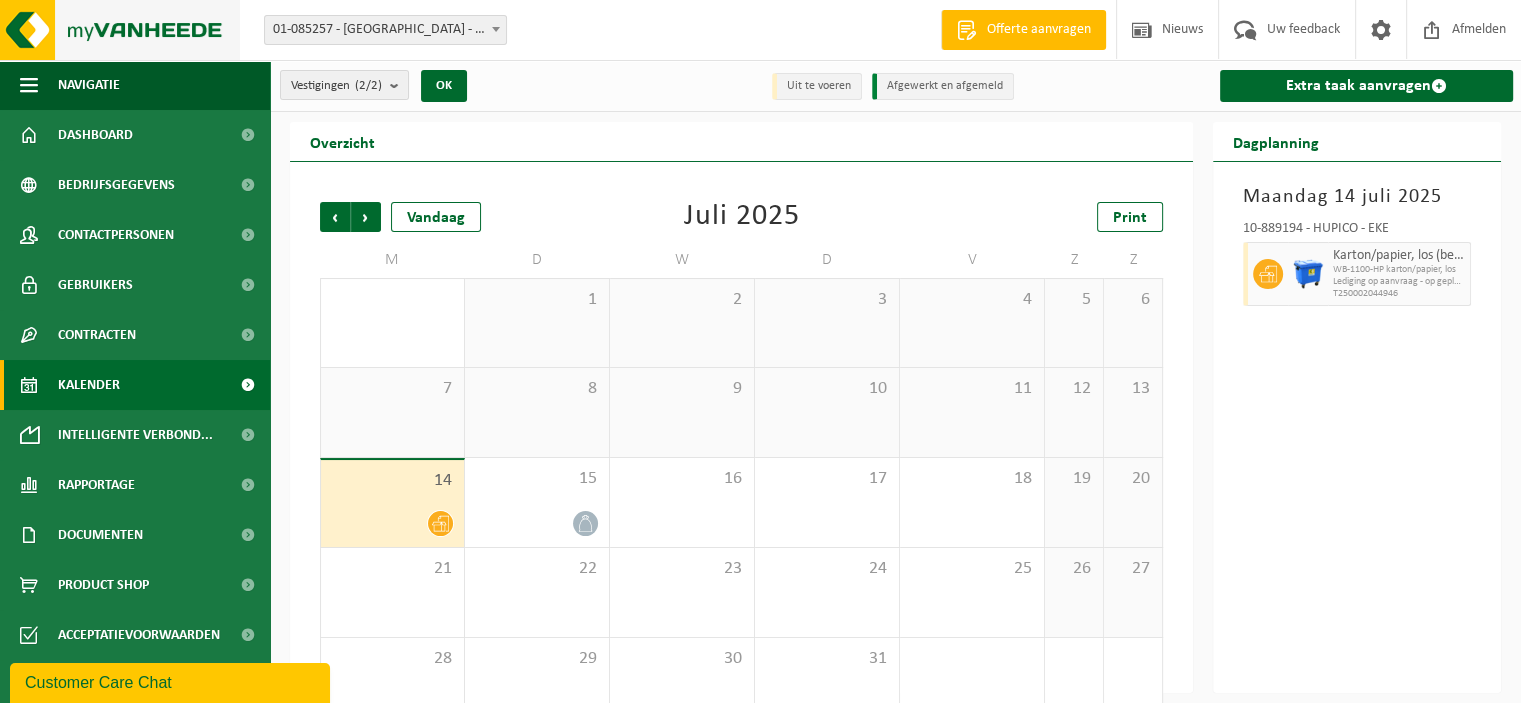 click at bounding box center [120, 30] 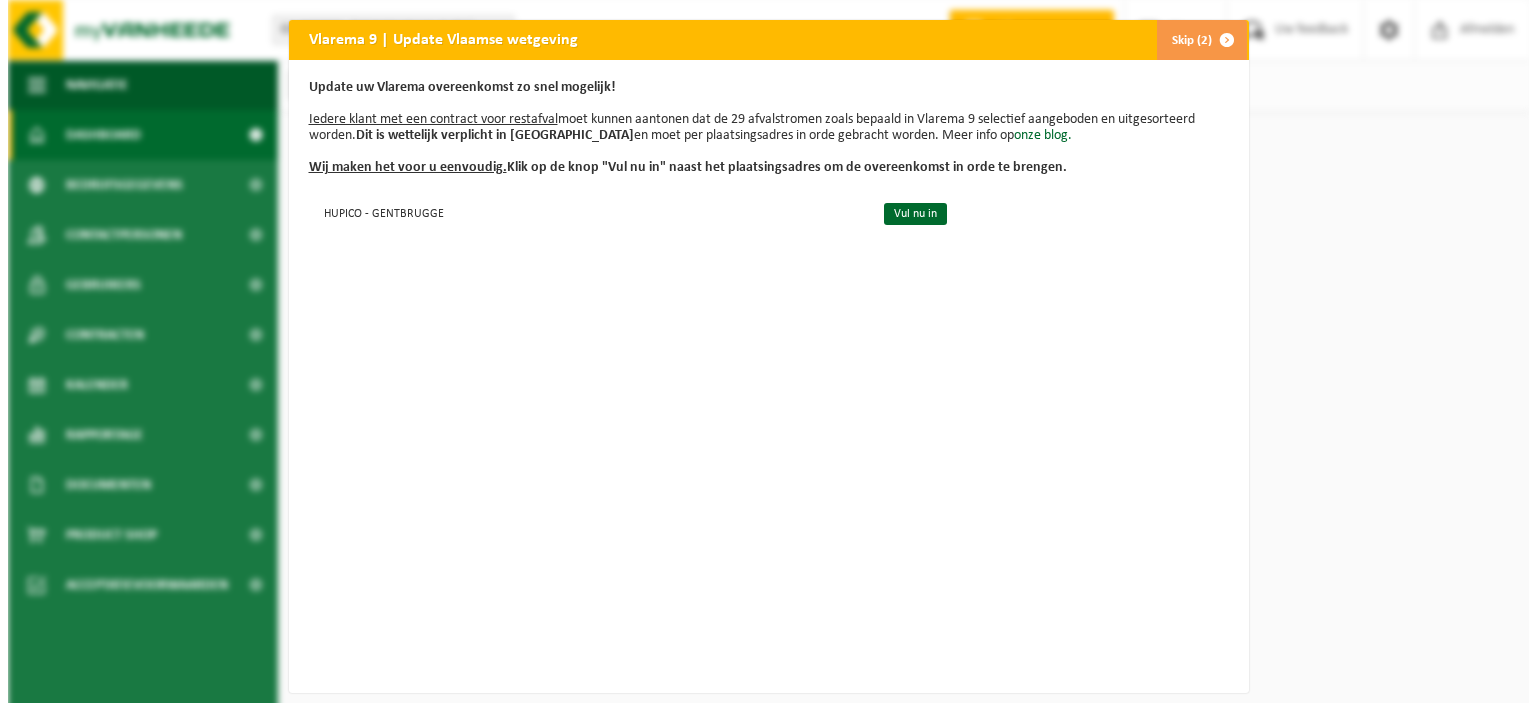scroll, scrollTop: 0, scrollLeft: 0, axis: both 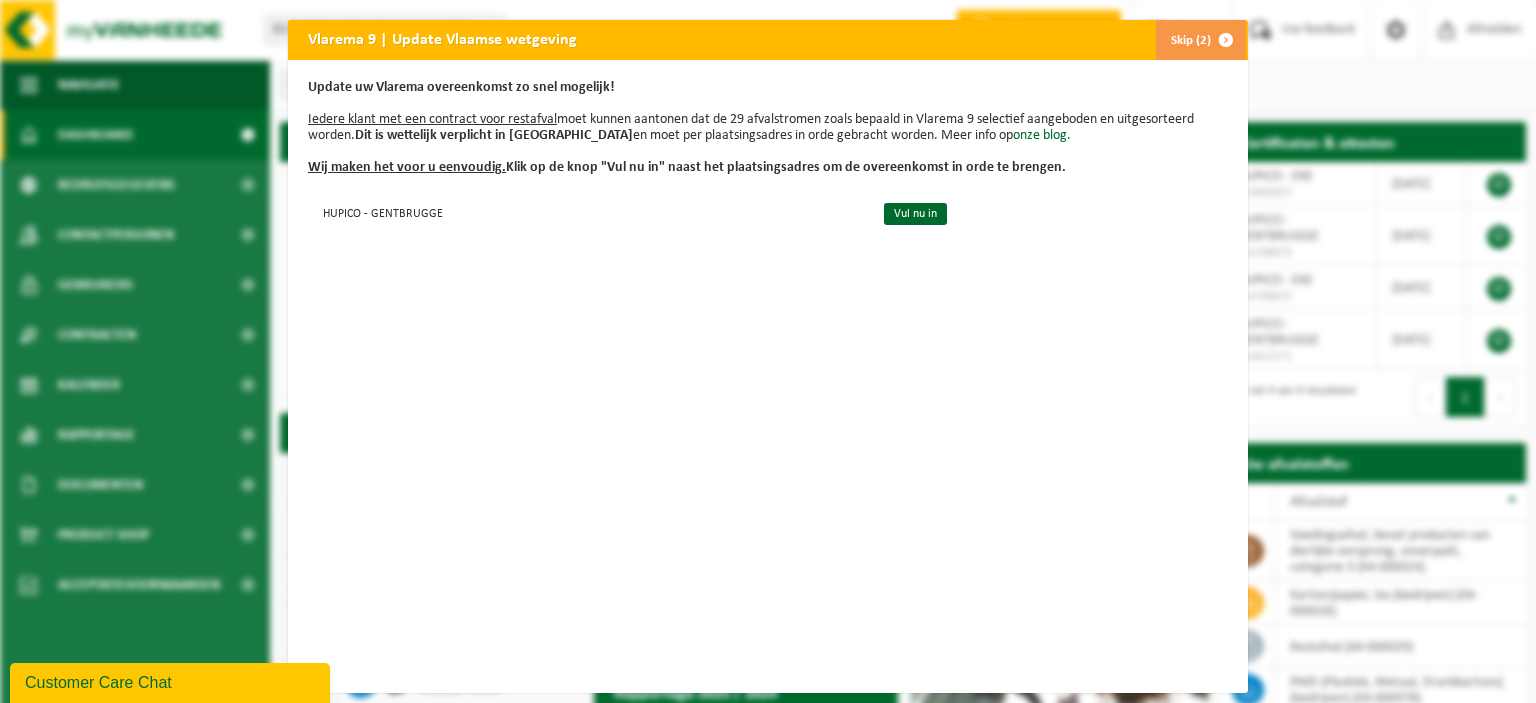 click on "Skip (2)" at bounding box center (1200, 40) 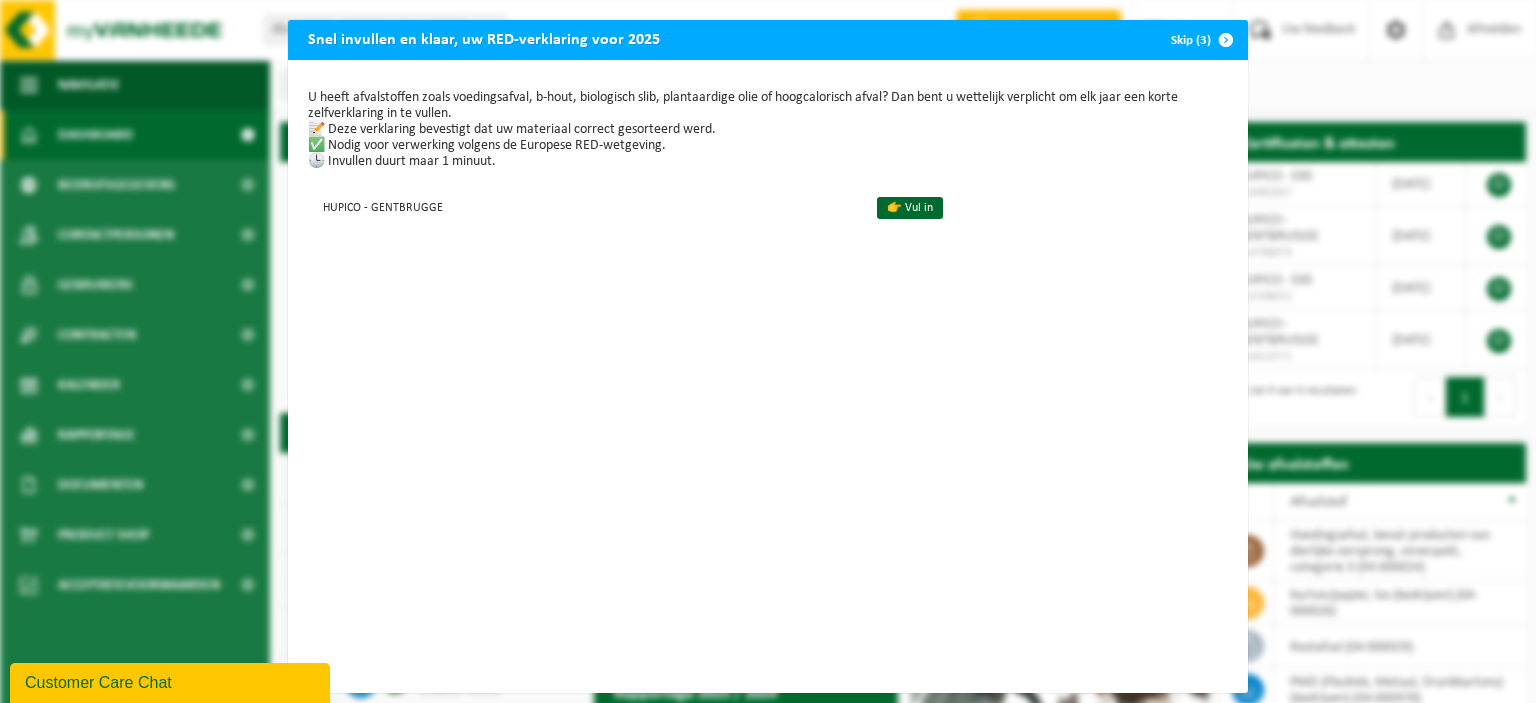 click at bounding box center [1226, 40] 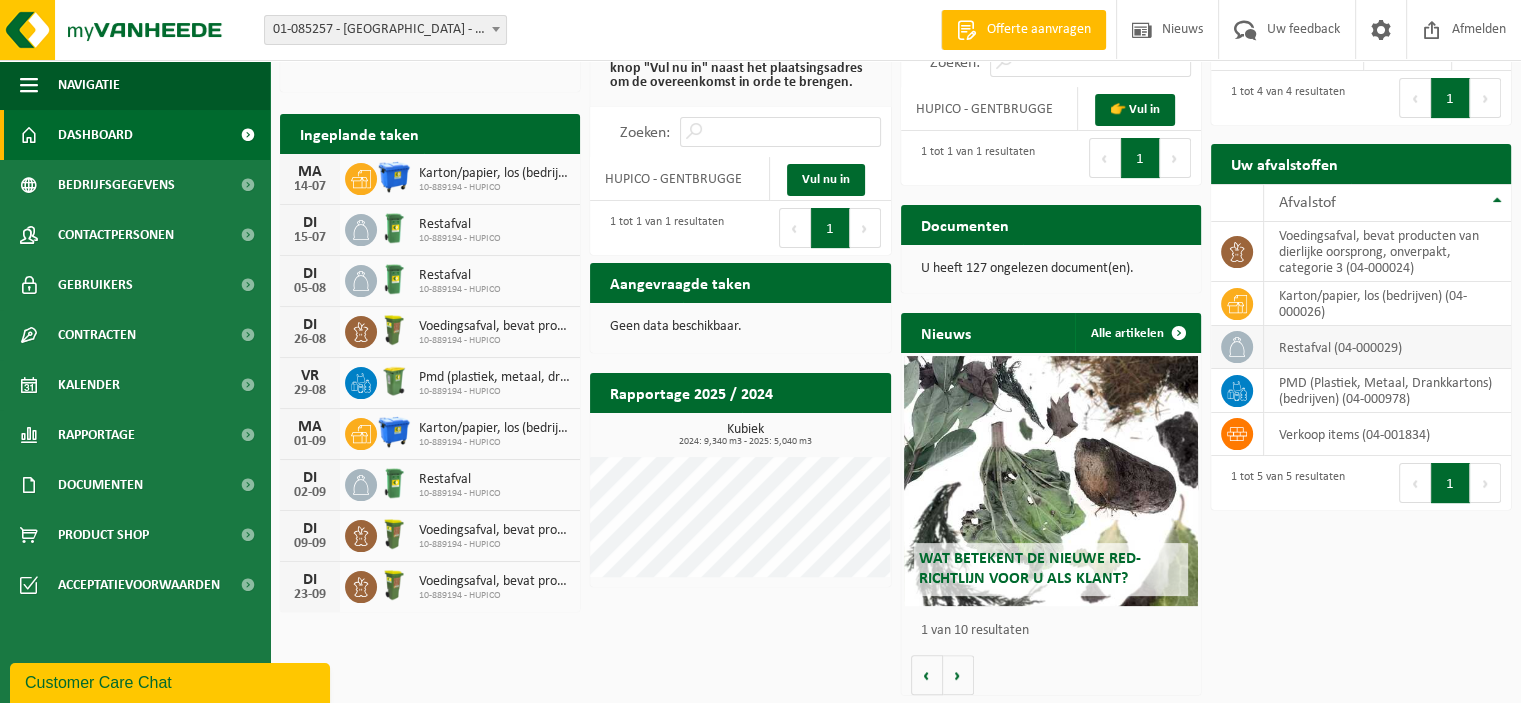 scroll, scrollTop: 300, scrollLeft: 0, axis: vertical 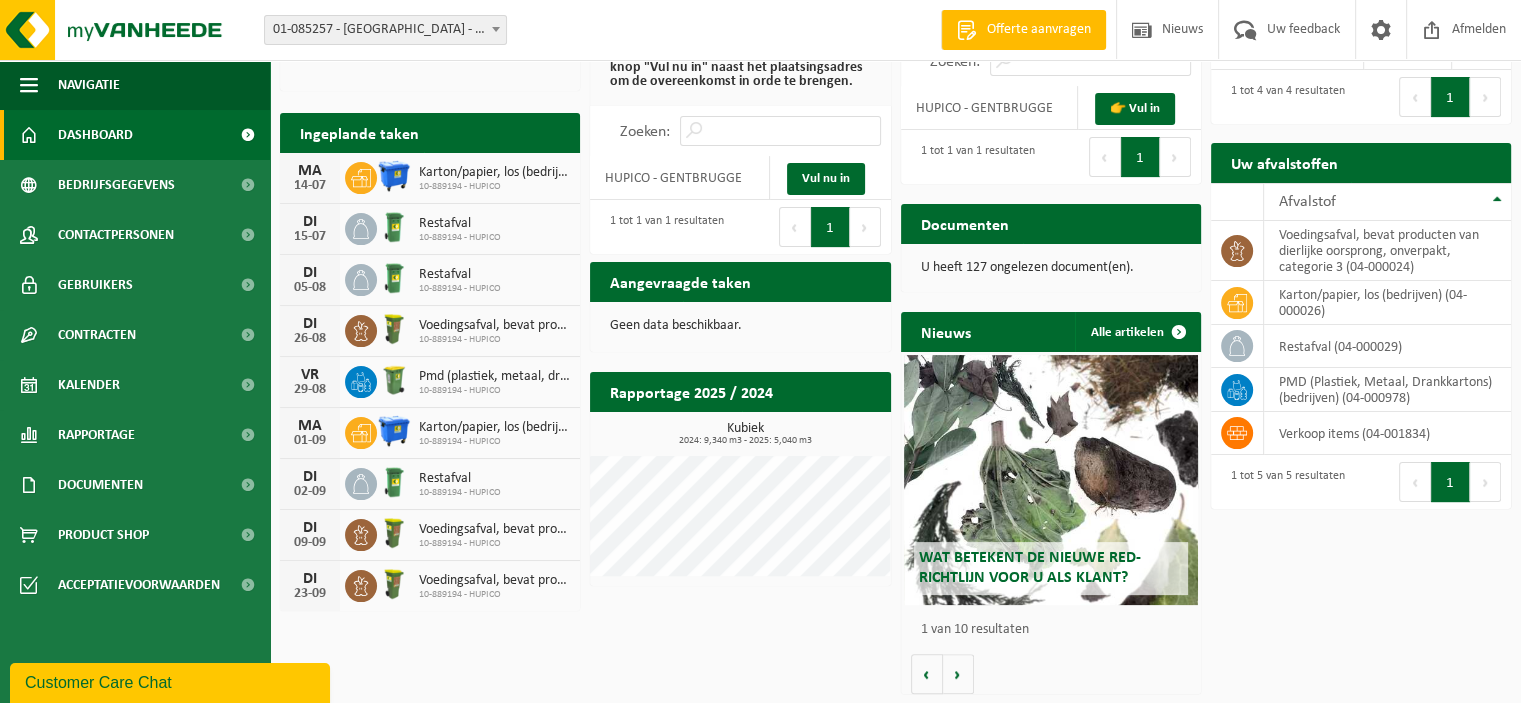 click on "Customer Care Chat" at bounding box center [170, 683] 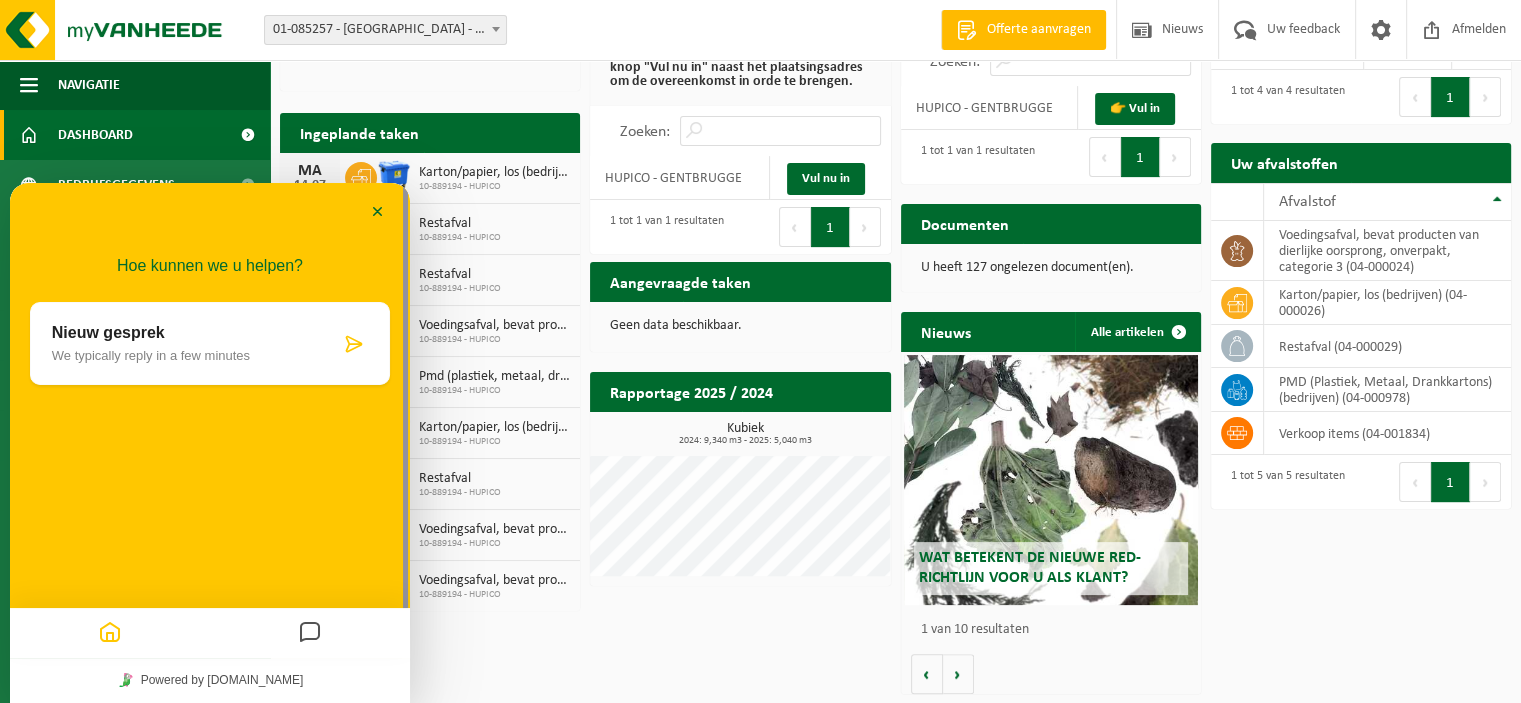 click on "Nieuw gesprek" at bounding box center (196, 333) 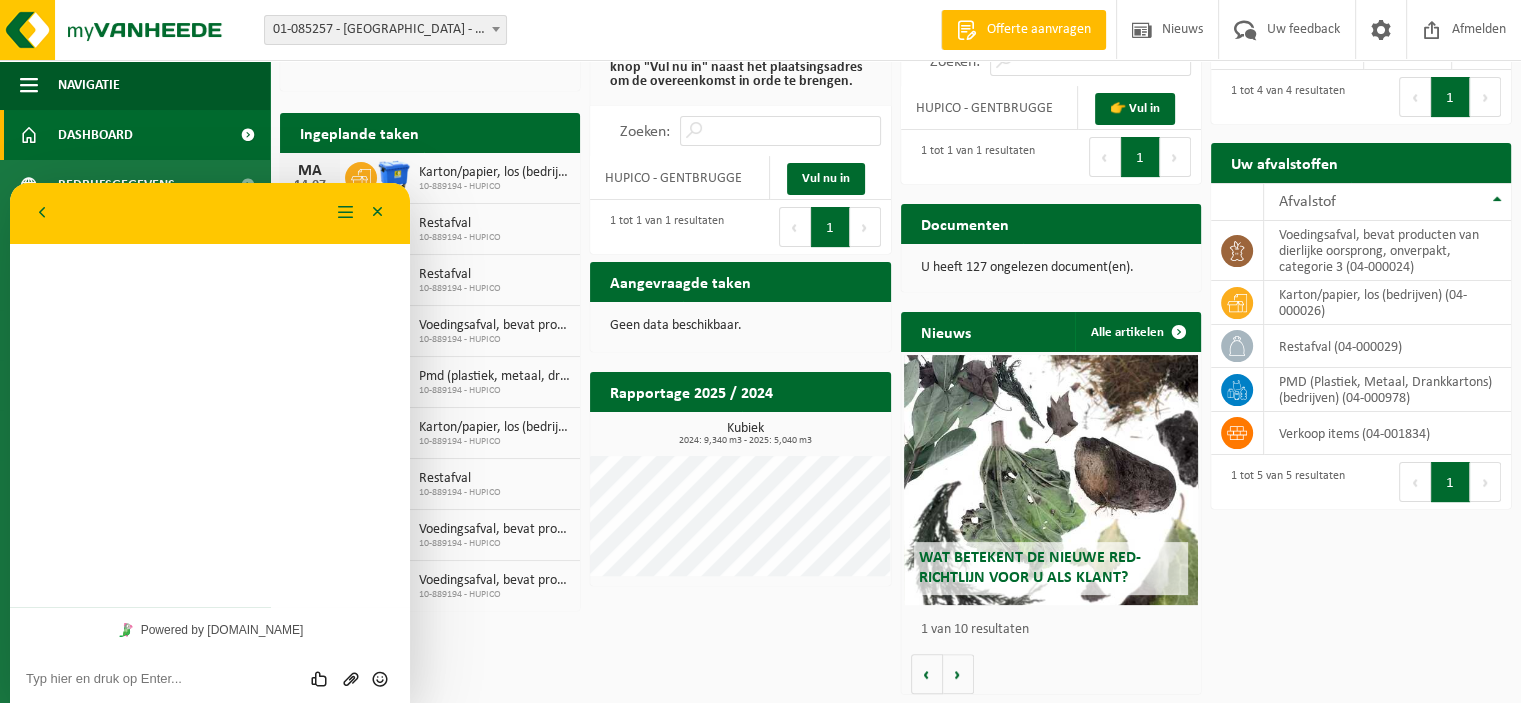 click at bounding box center [10, 183] 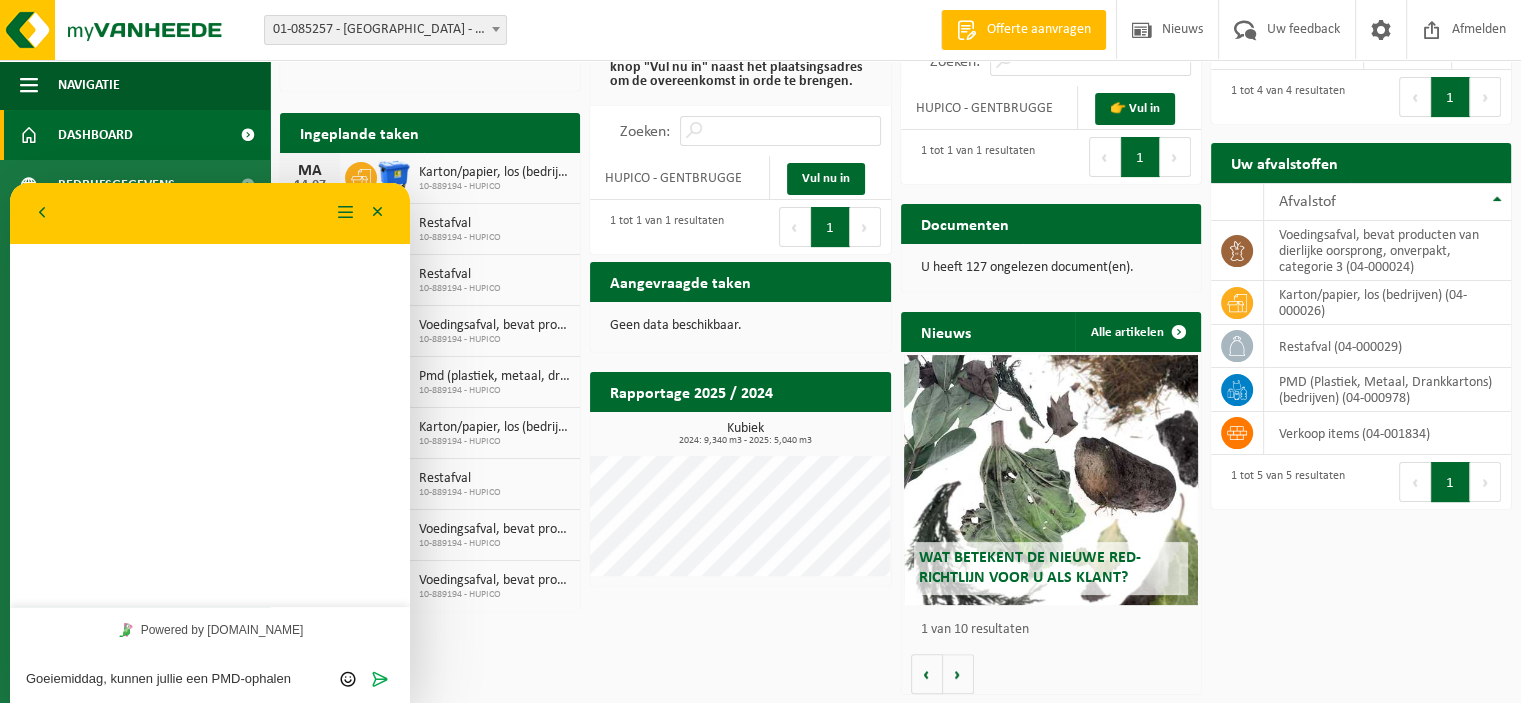 scroll, scrollTop: 0, scrollLeft: 0, axis: both 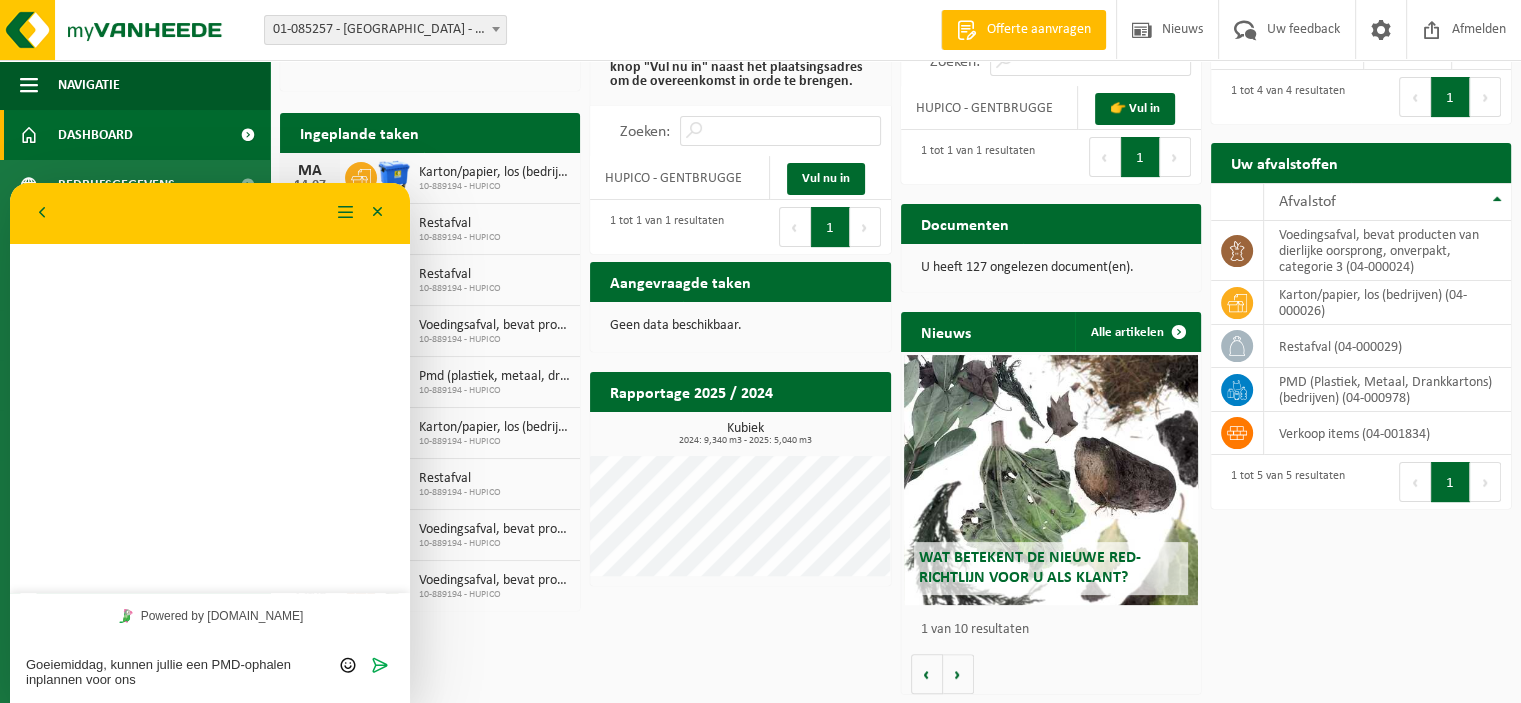 type on "Goeiemiddag, kunnen jullie een PMD-ophalen inplannen voor ons?" 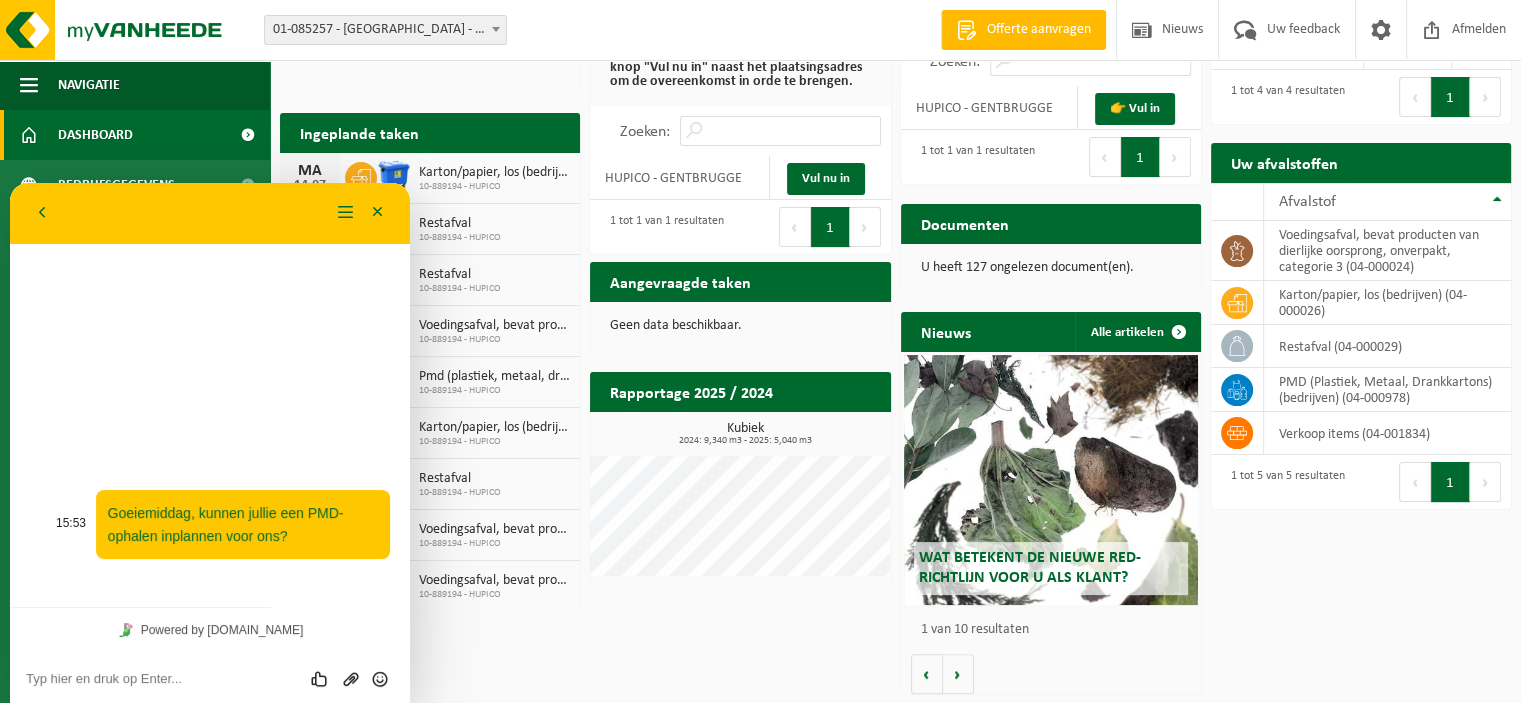 click on "Goeiemiddag, kunnen jullie een PMD-ophalen inplannen voor ons?" at bounding box center (226, 524) 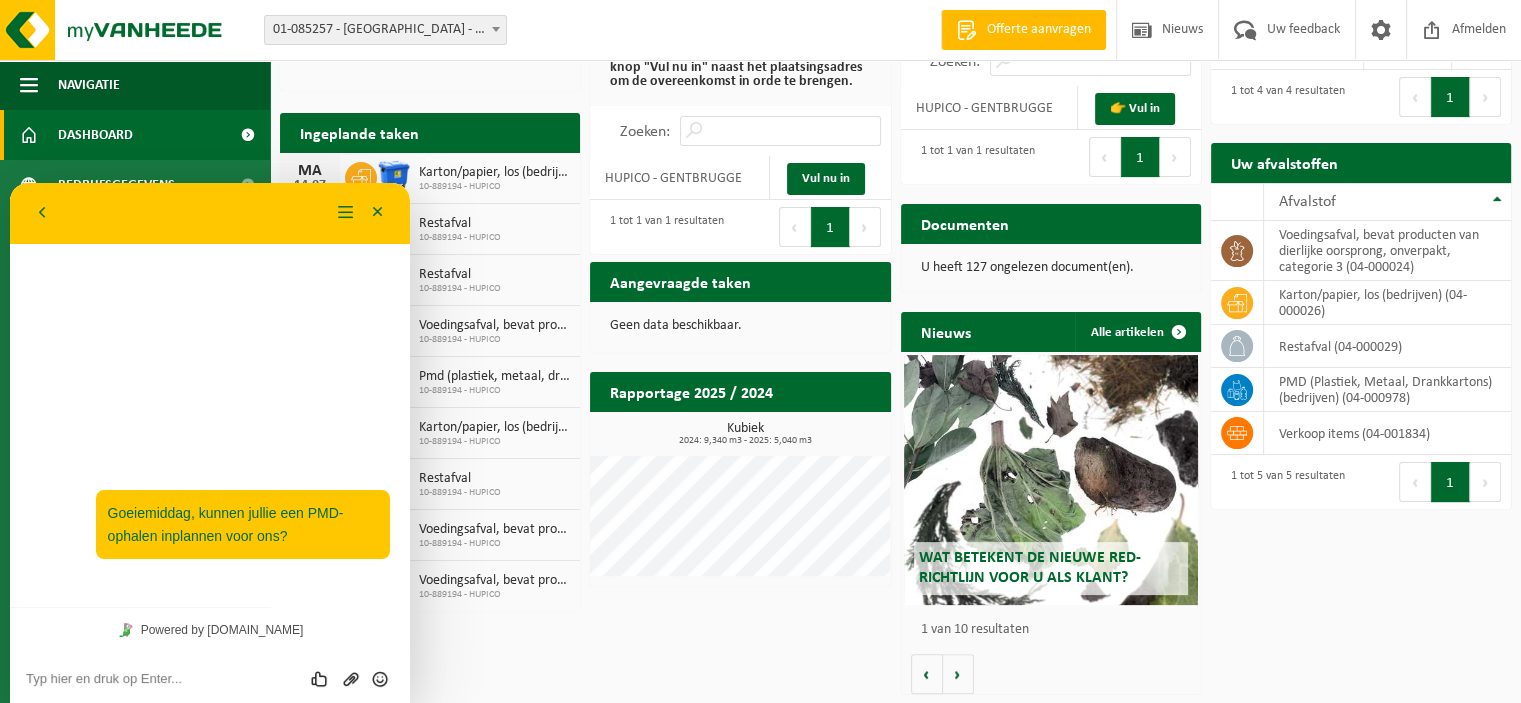 click at bounding box center [10, 183] 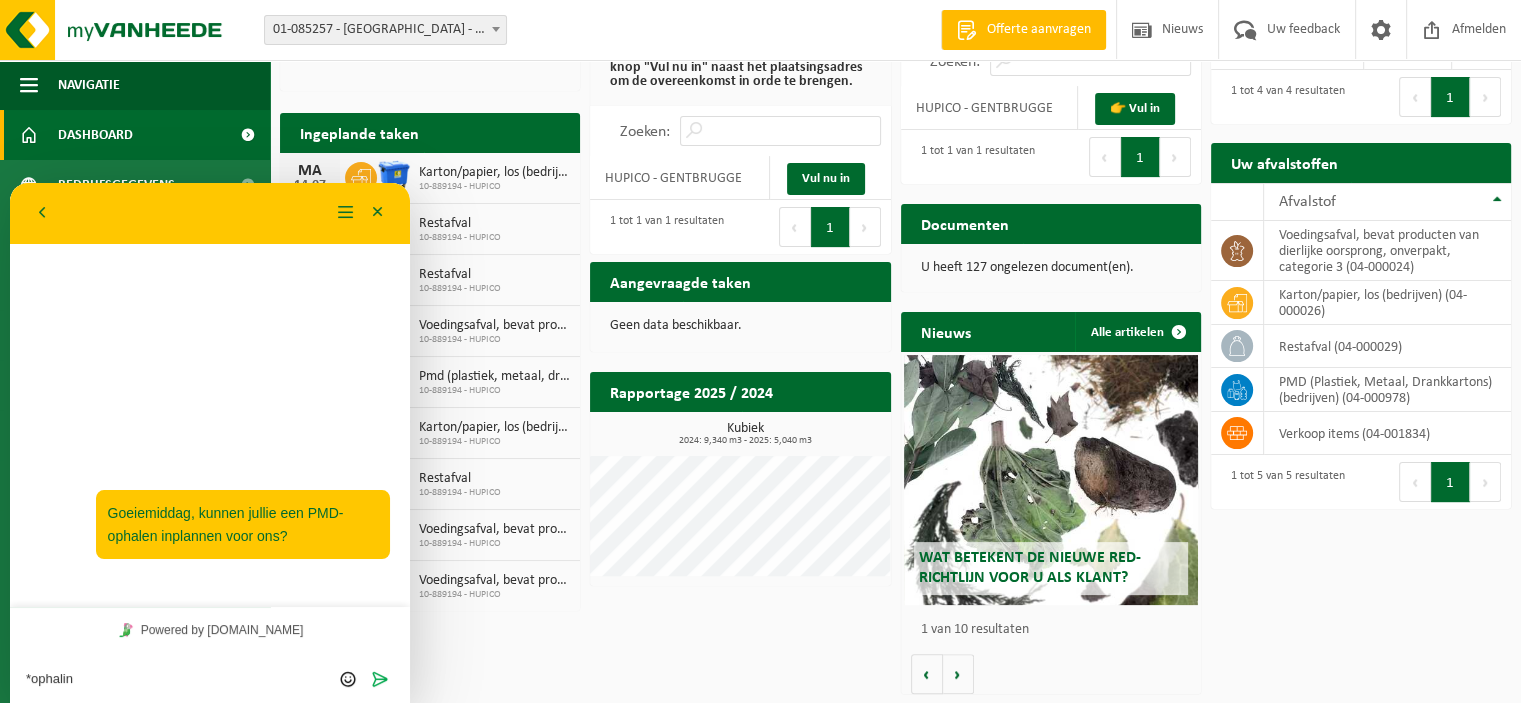 type on "*ophaling" 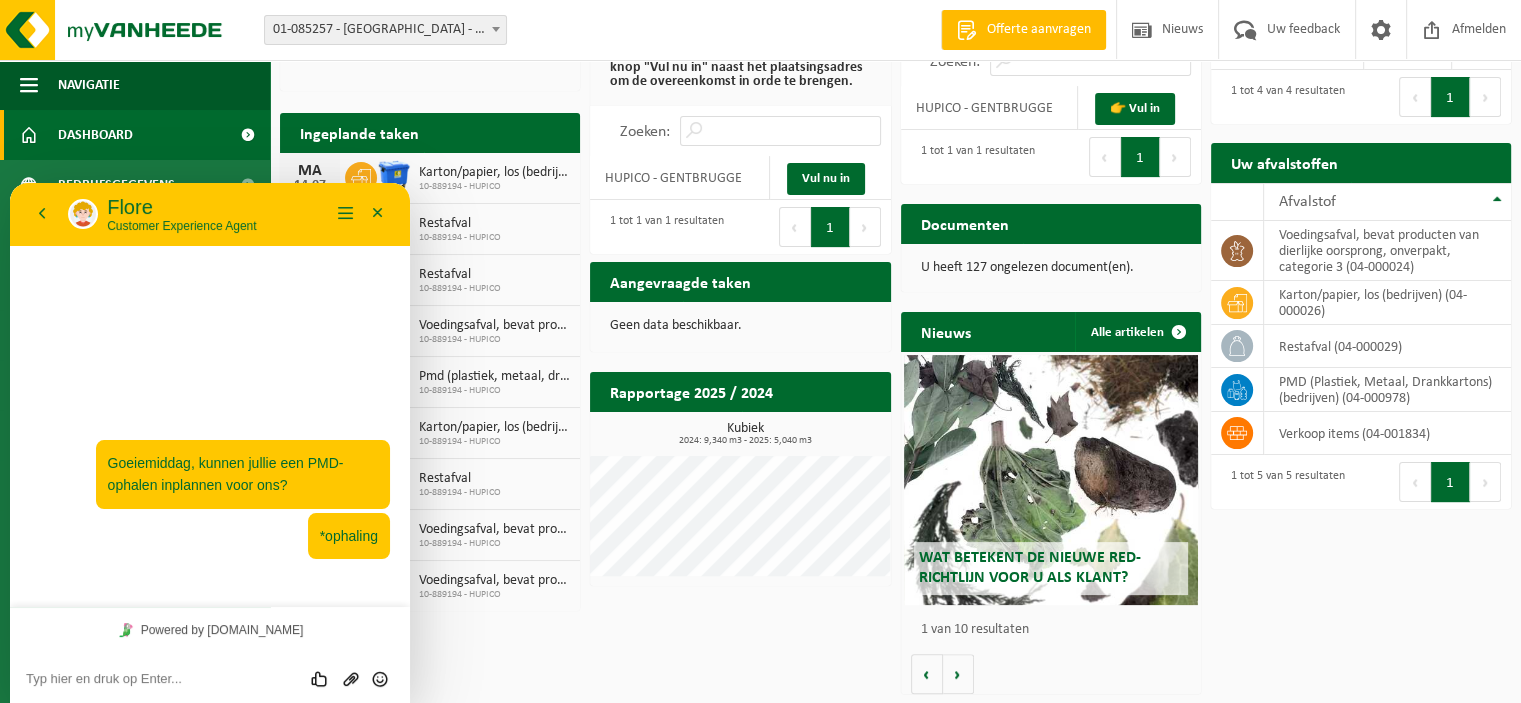 click at bounding box center [10, 183] 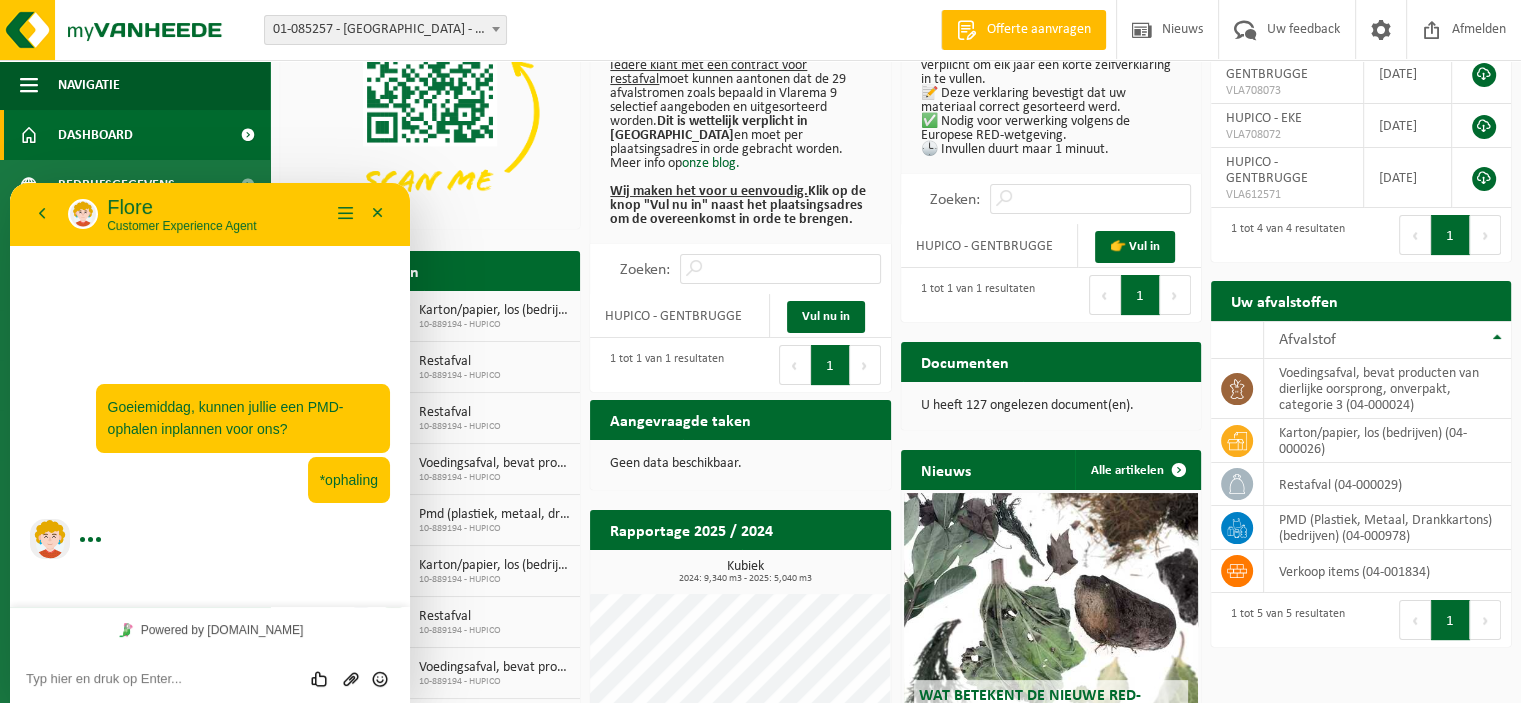 scroll, scrollTop: 0, scrollLeft: 0, axis: both 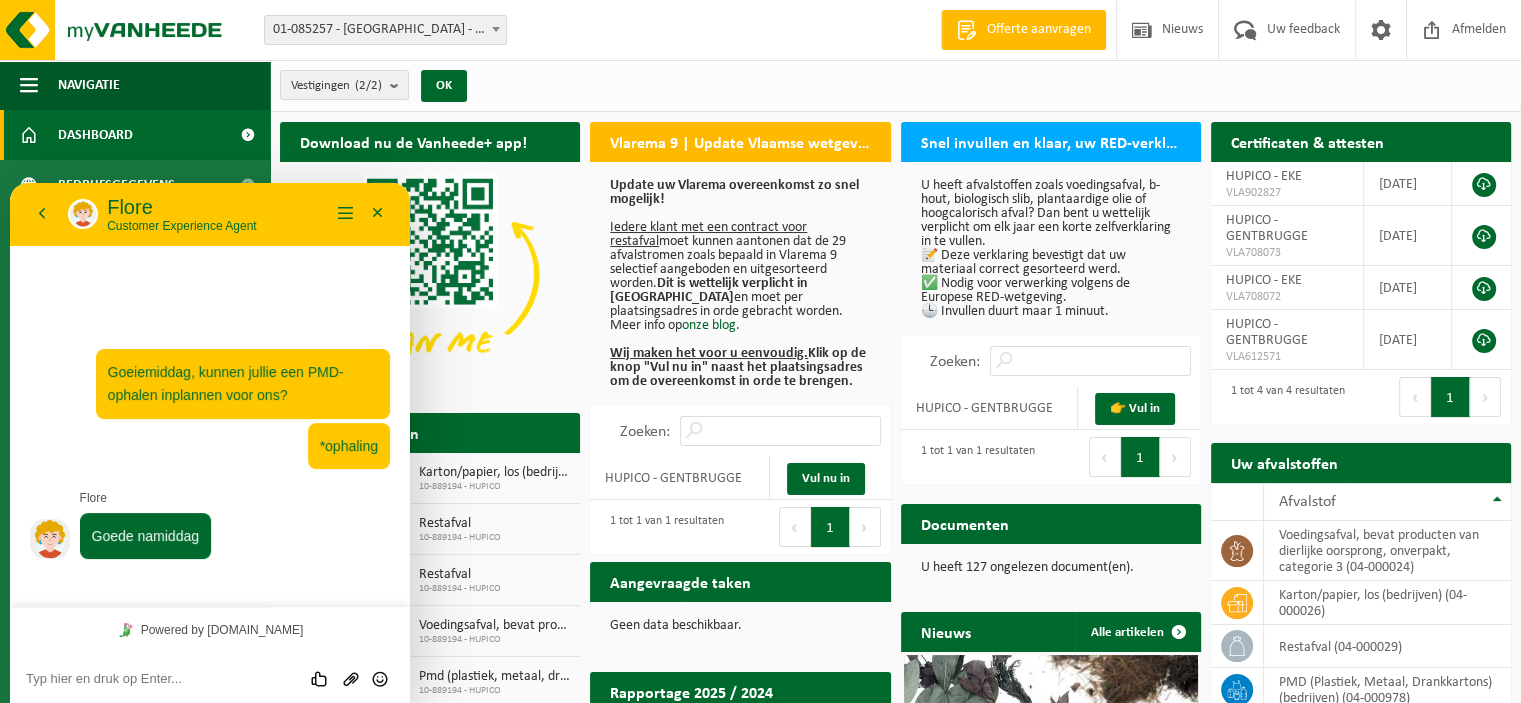click at bounding box center (10, 183) 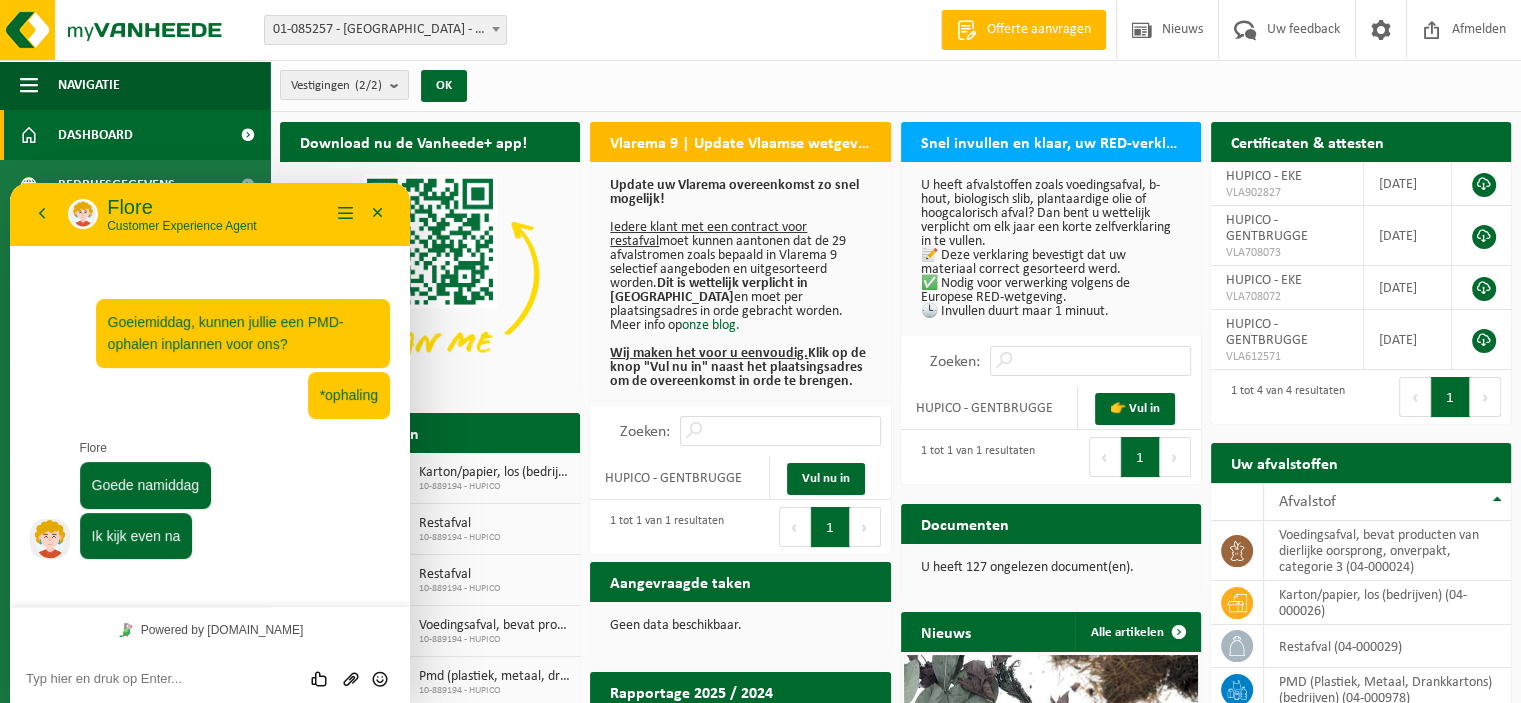 click at bounding box center (10, 183) 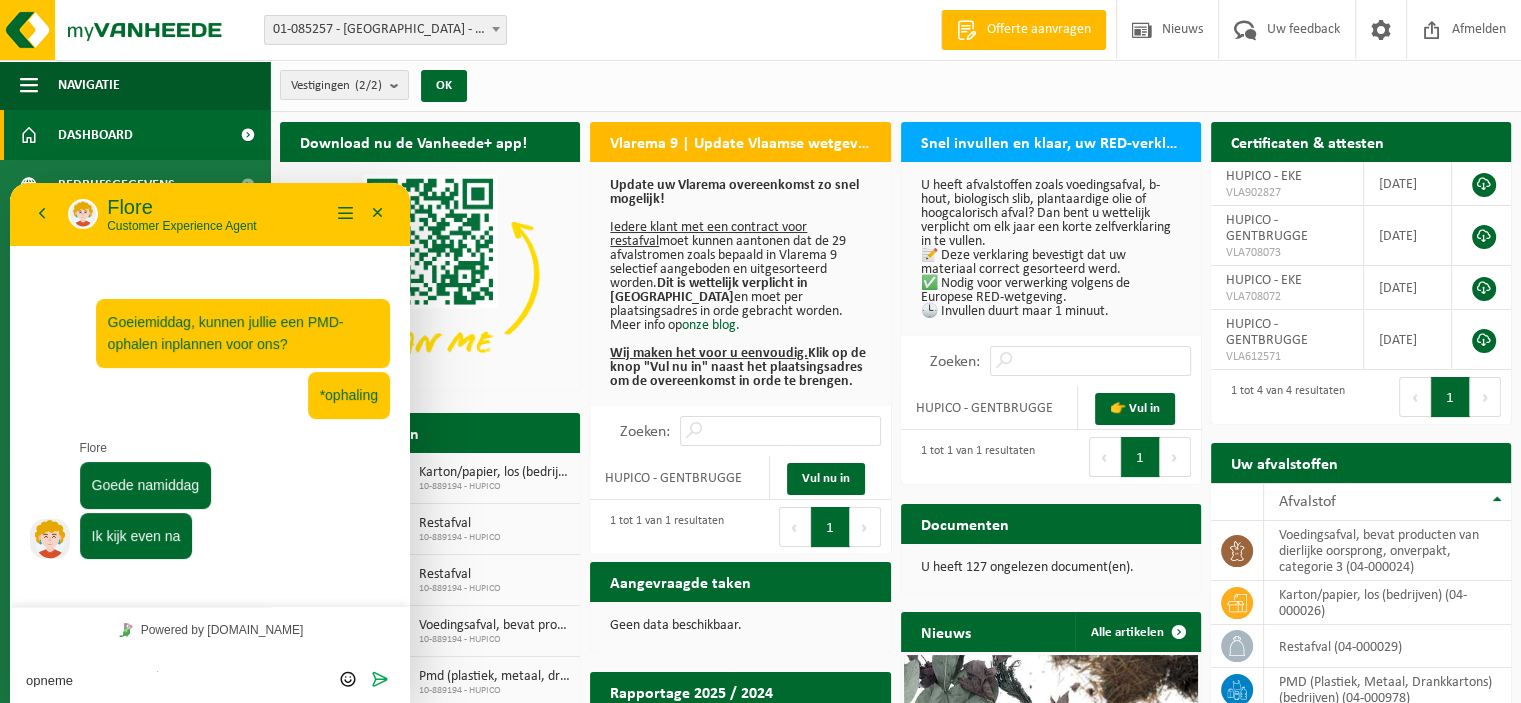 scroll, scrollTop: 0, scrollLeft: 0, axis: both 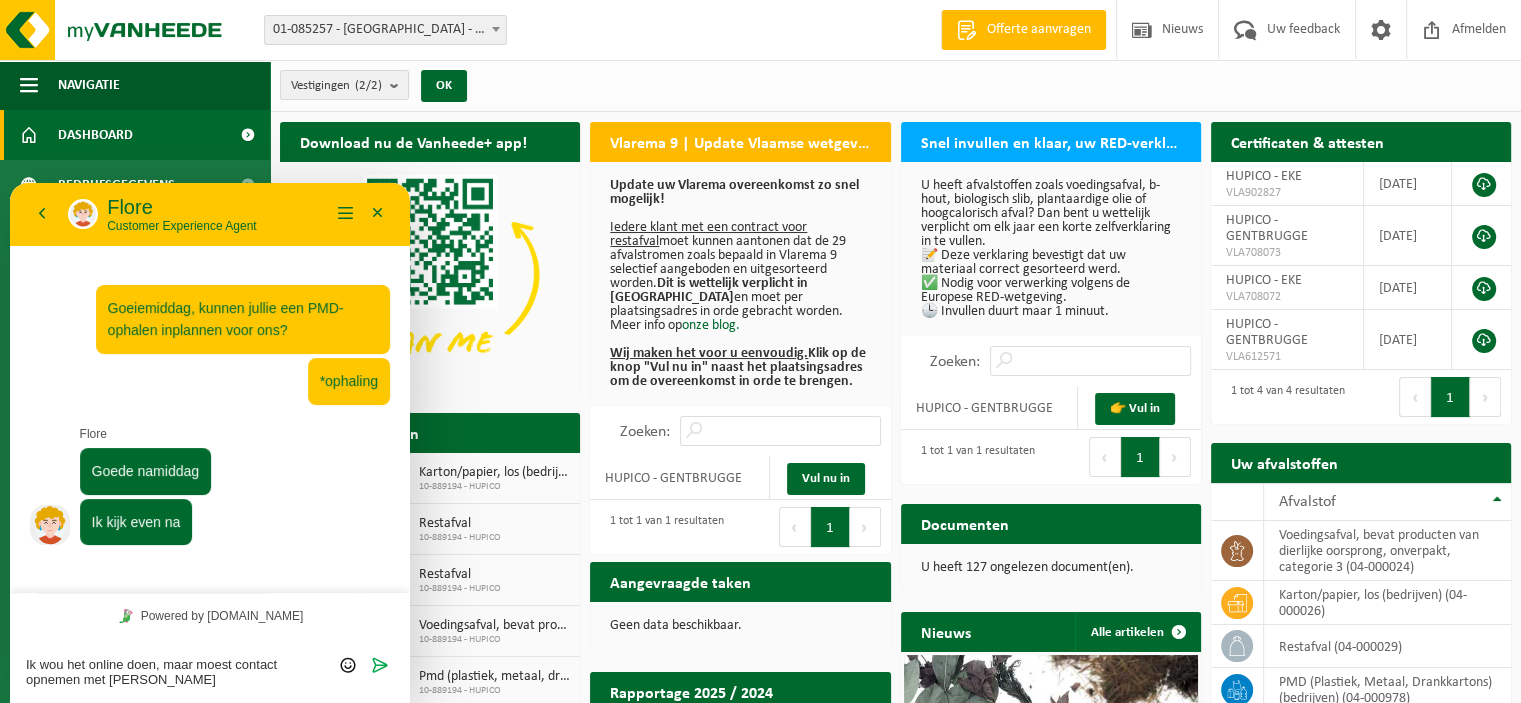 type on "Ik wou het online doen, maar moest contact opnemen met [PERSON_NAME]." 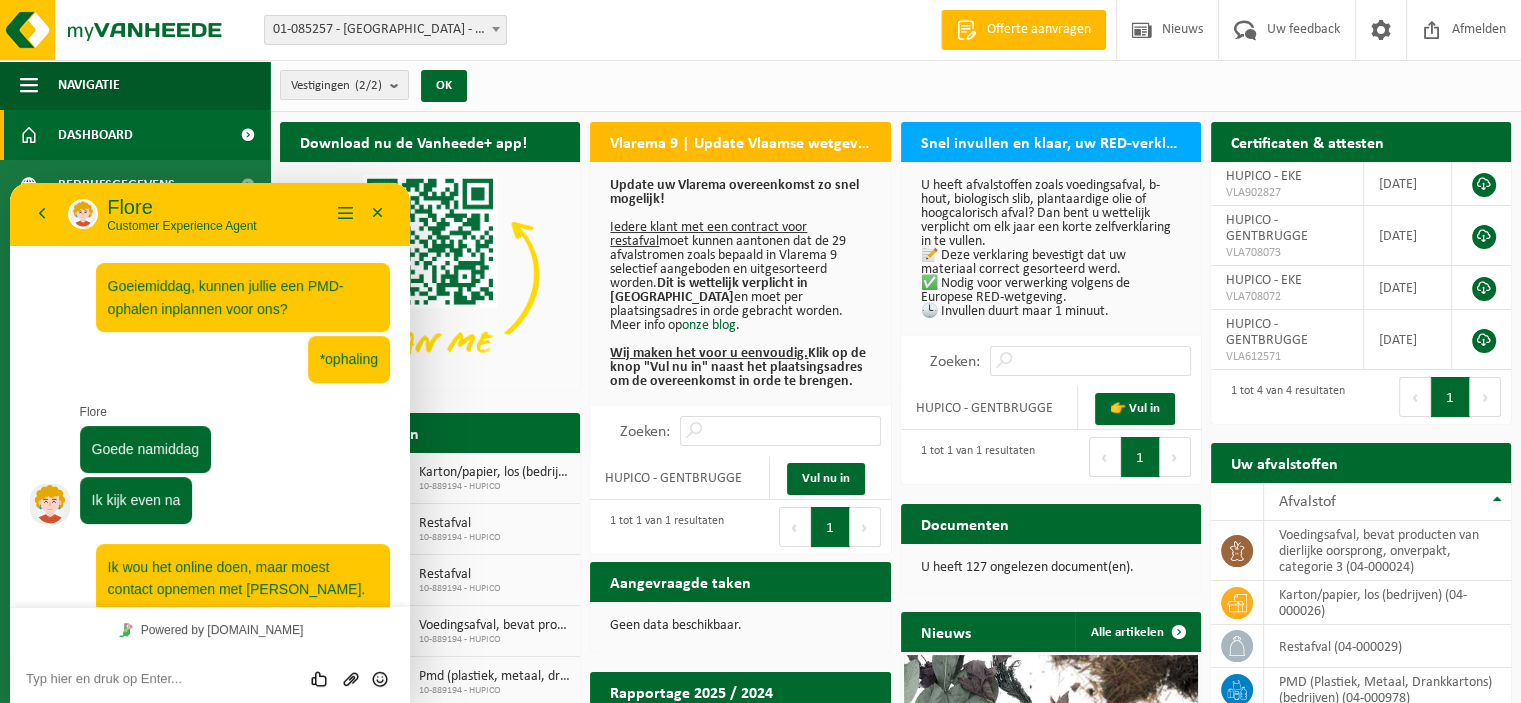 scroll, scrollTop: 20, scrollLeft: 0, axis: vertical 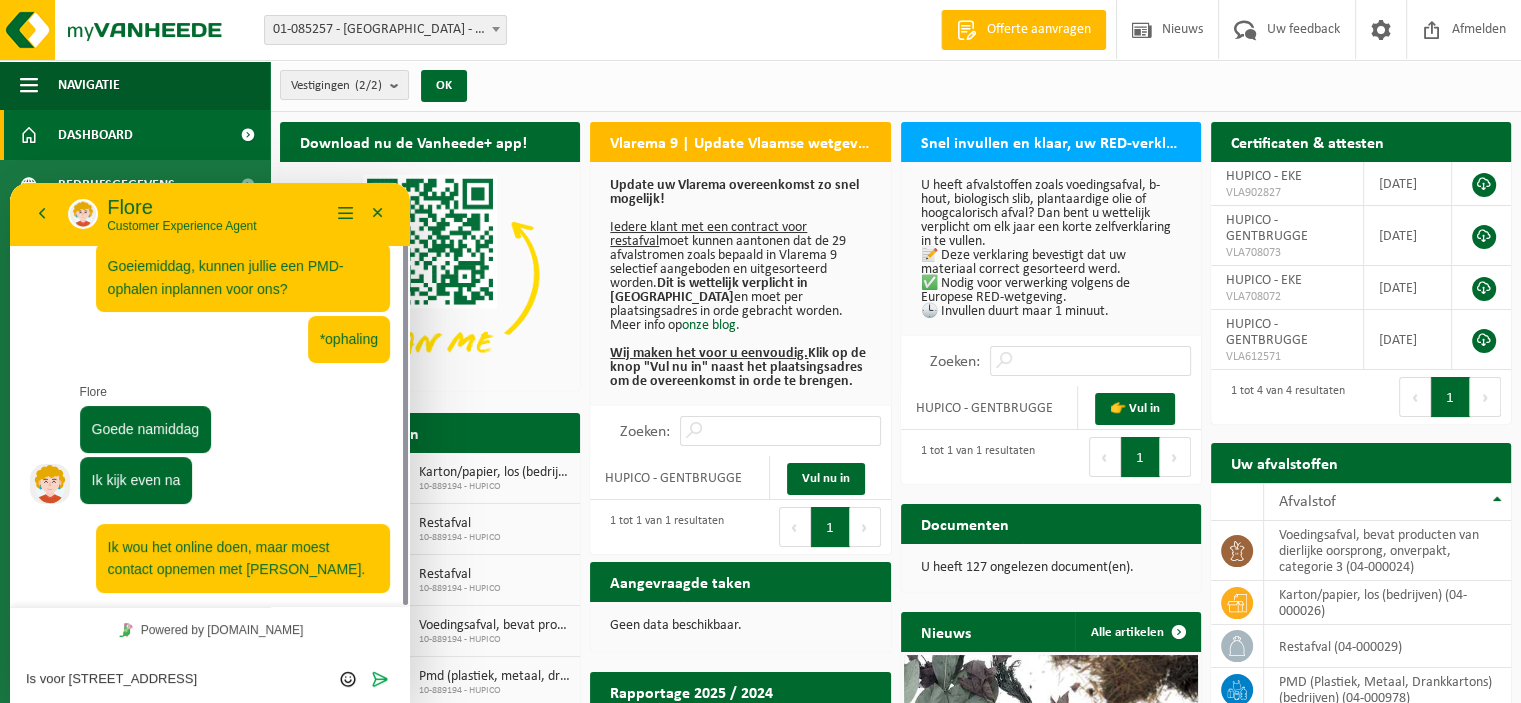 type on "Is voor [STREET_ADDRESS]." 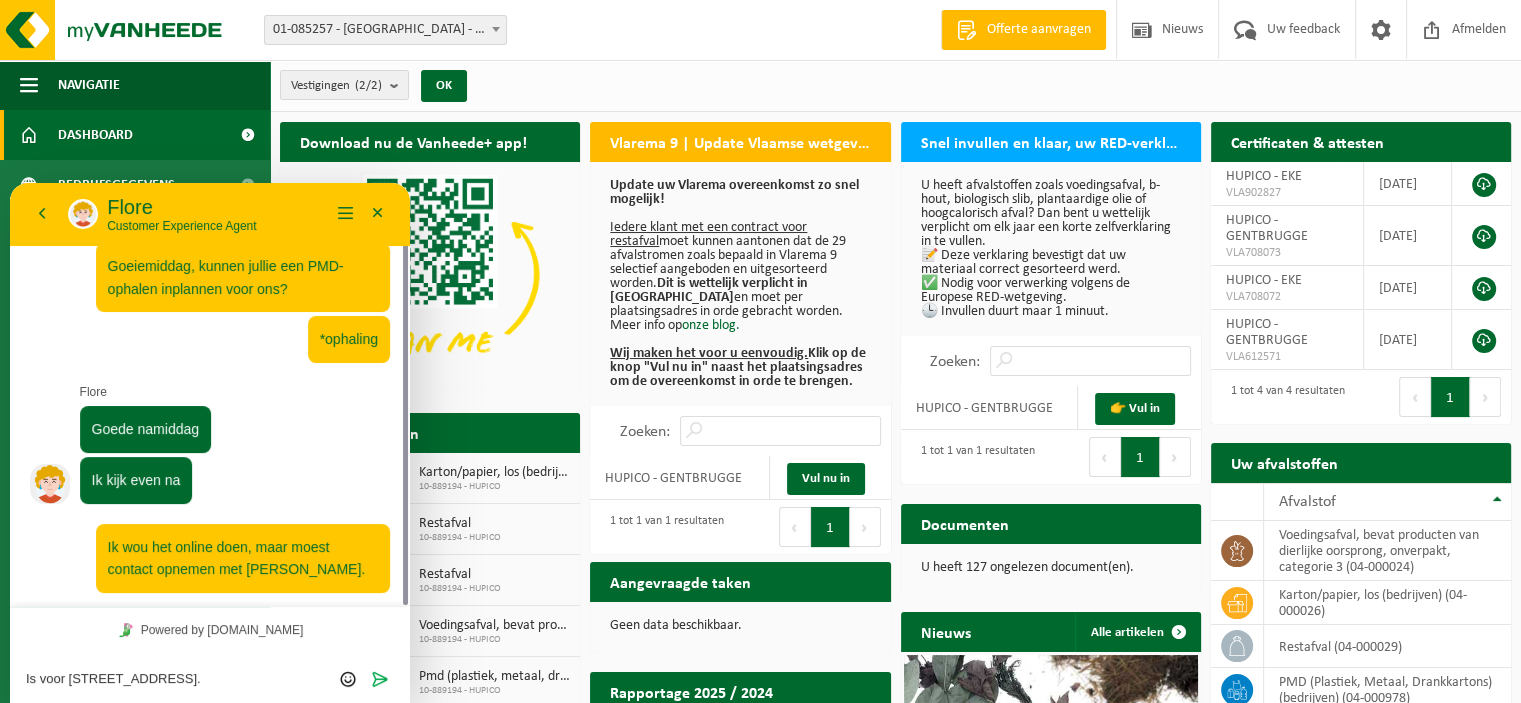 type 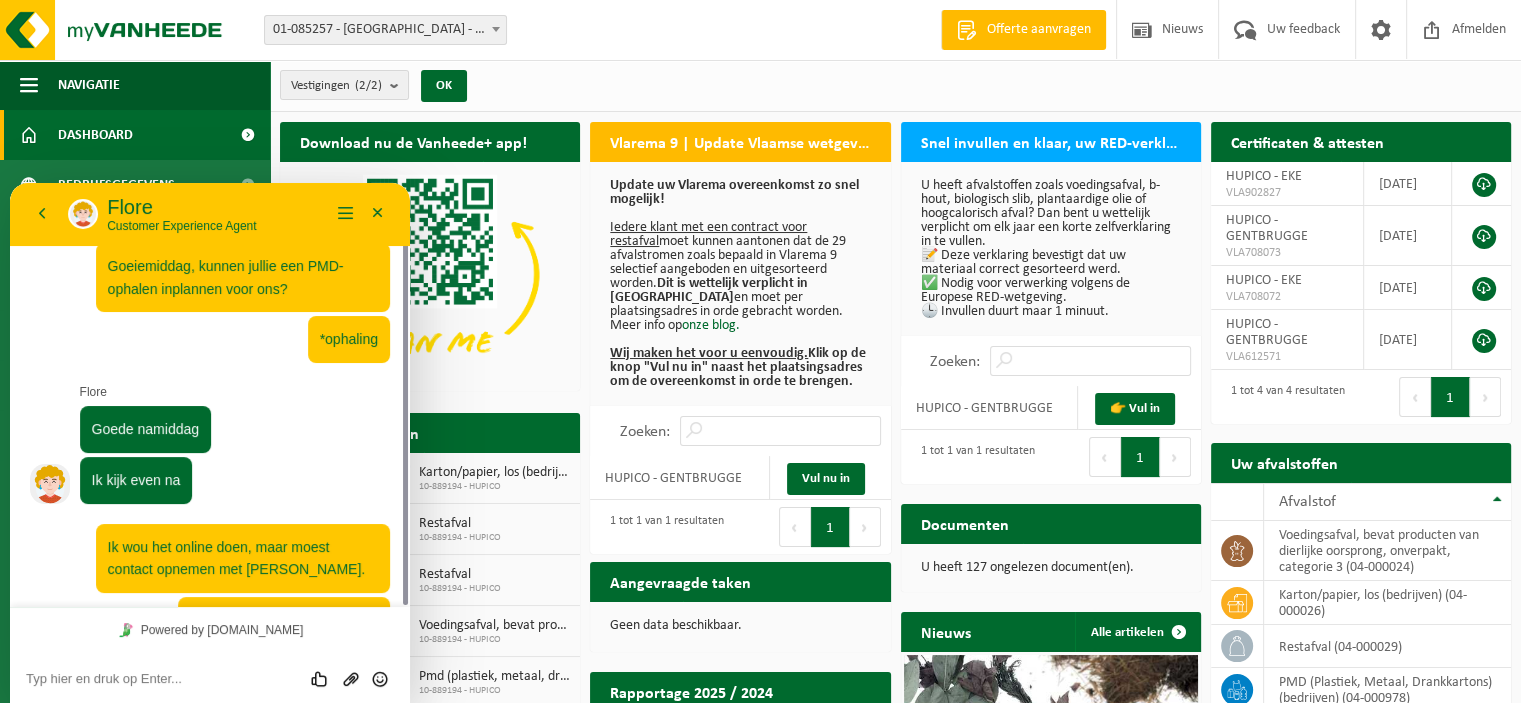 scroll, scrollTop: 72, scrollLeft: 0, axis: vertical 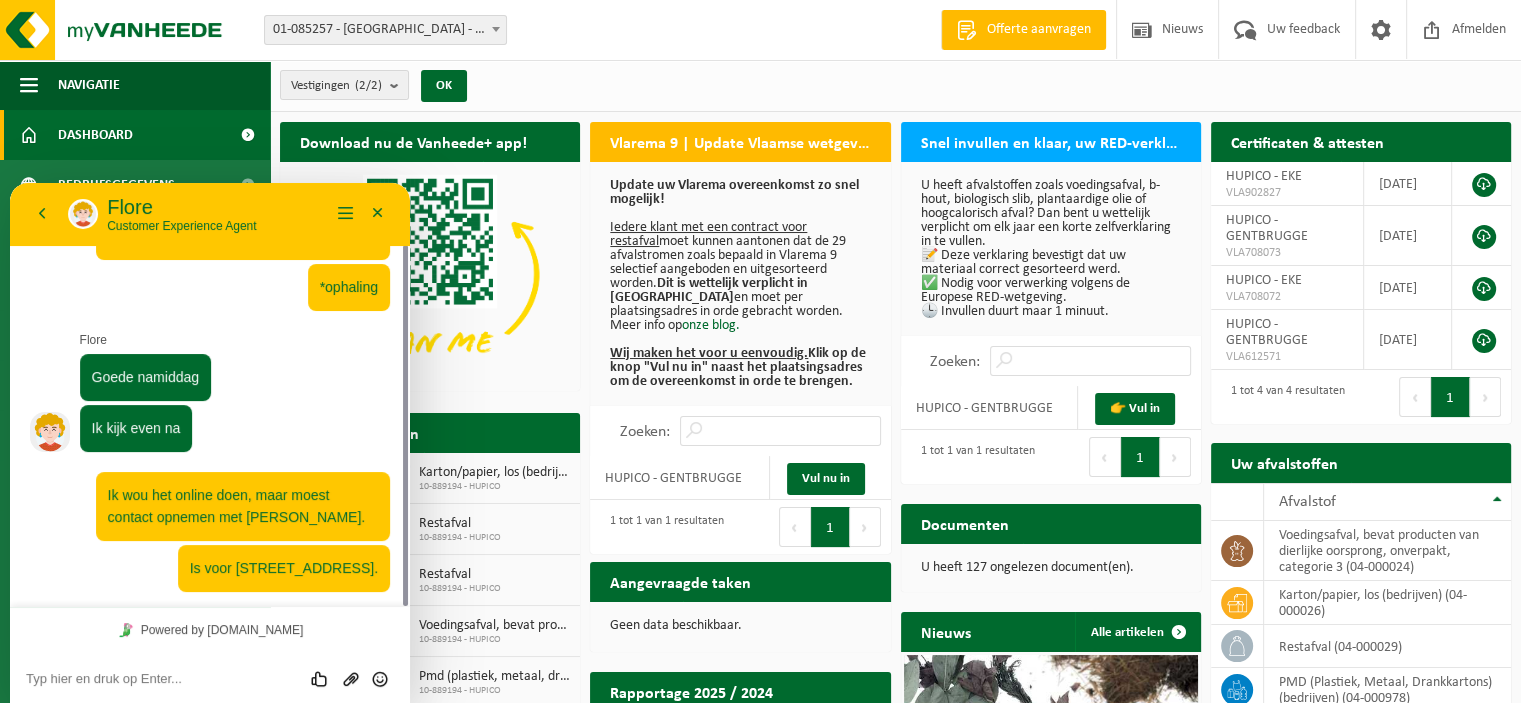 click at bounding box center (10, 183) 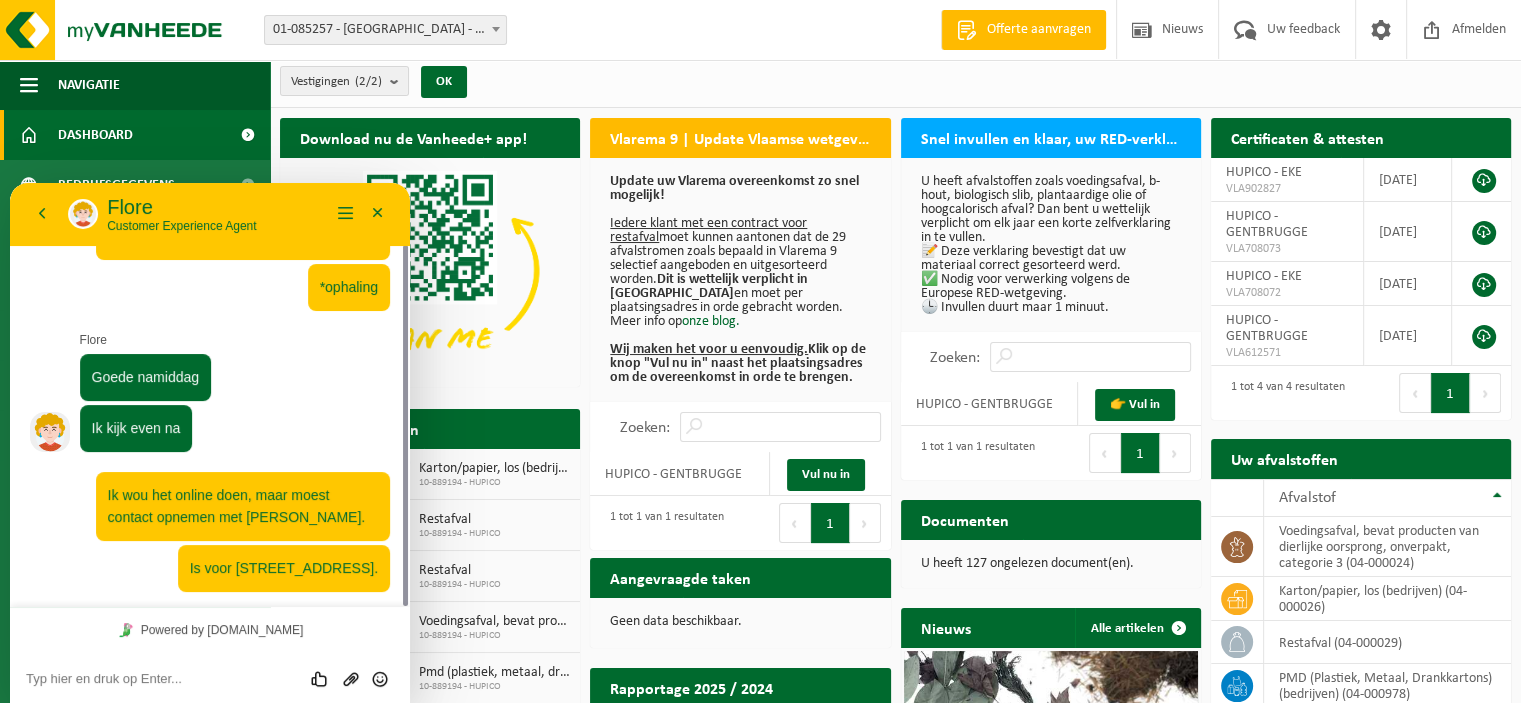 scroll, scrollTop: 0, scrollLeft: 0, axis: both 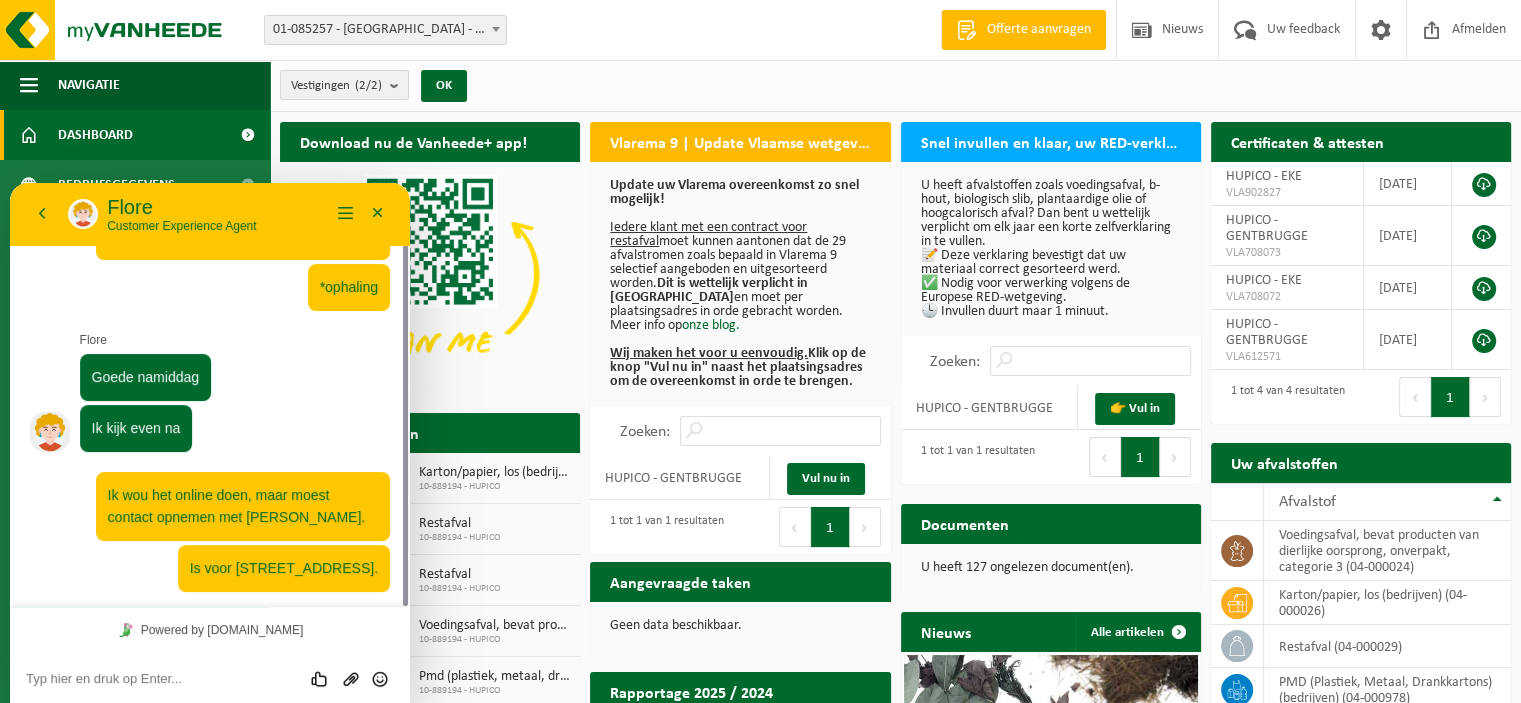 click at bounding box center [10, 183] 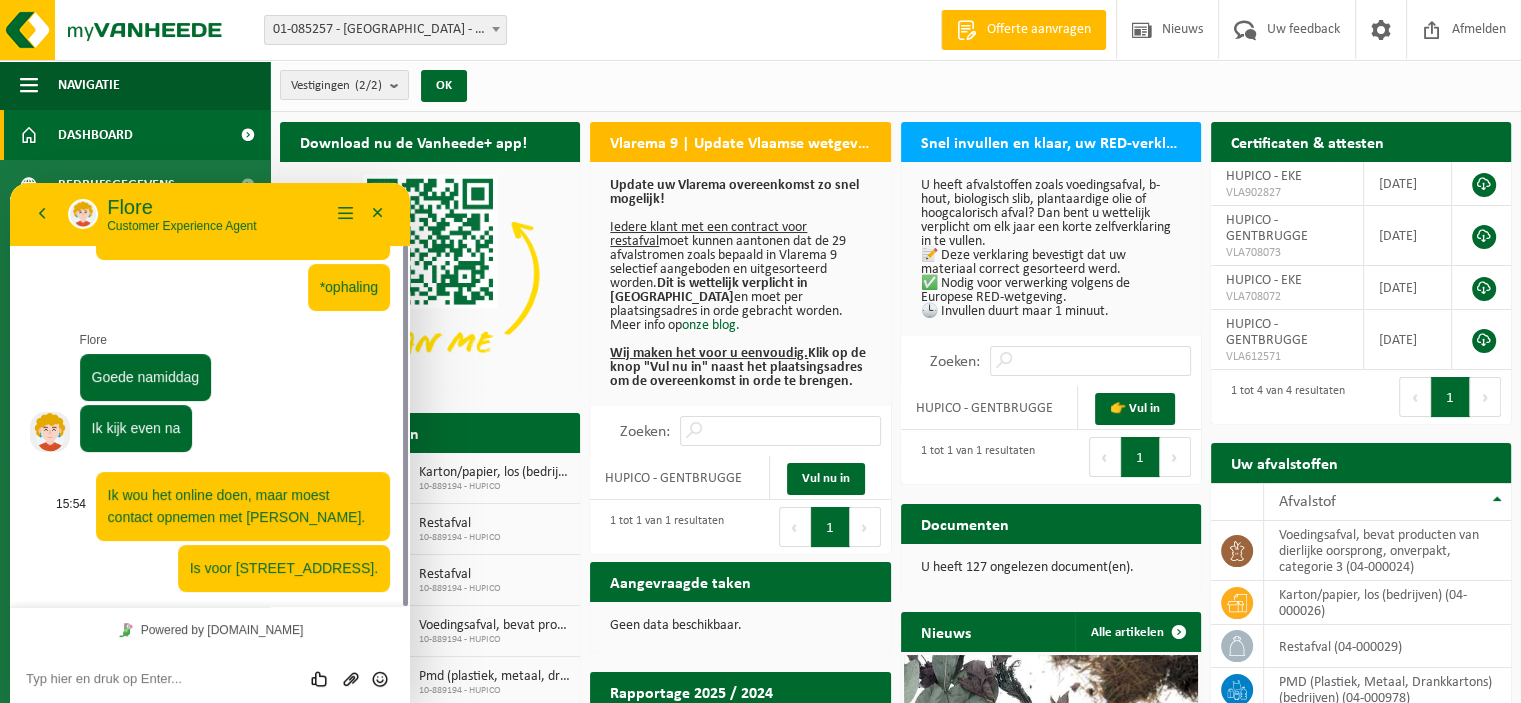 scroll, scrollTop: 0, scrollLeft: 0, axis: both 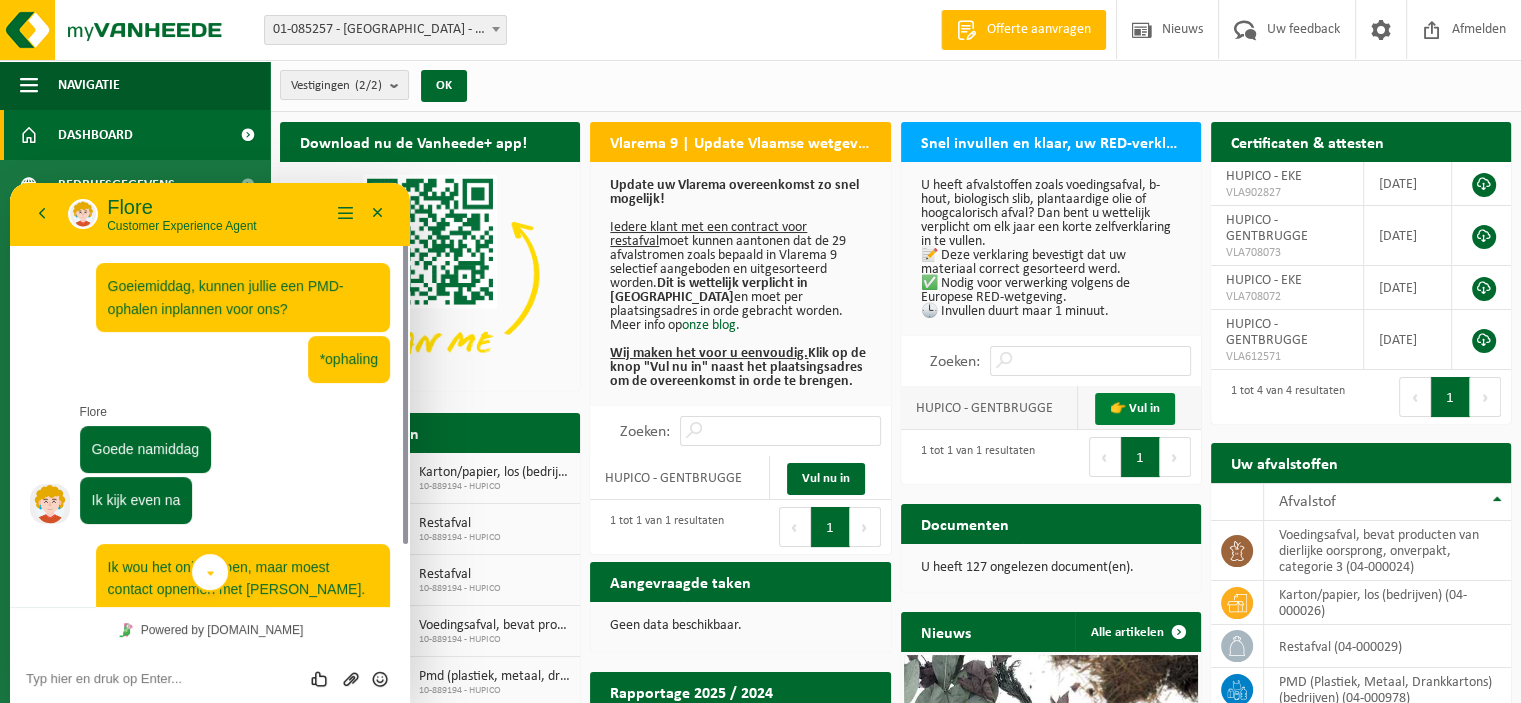 click on "👉 Vul in" at bounding box center (1135, 409) 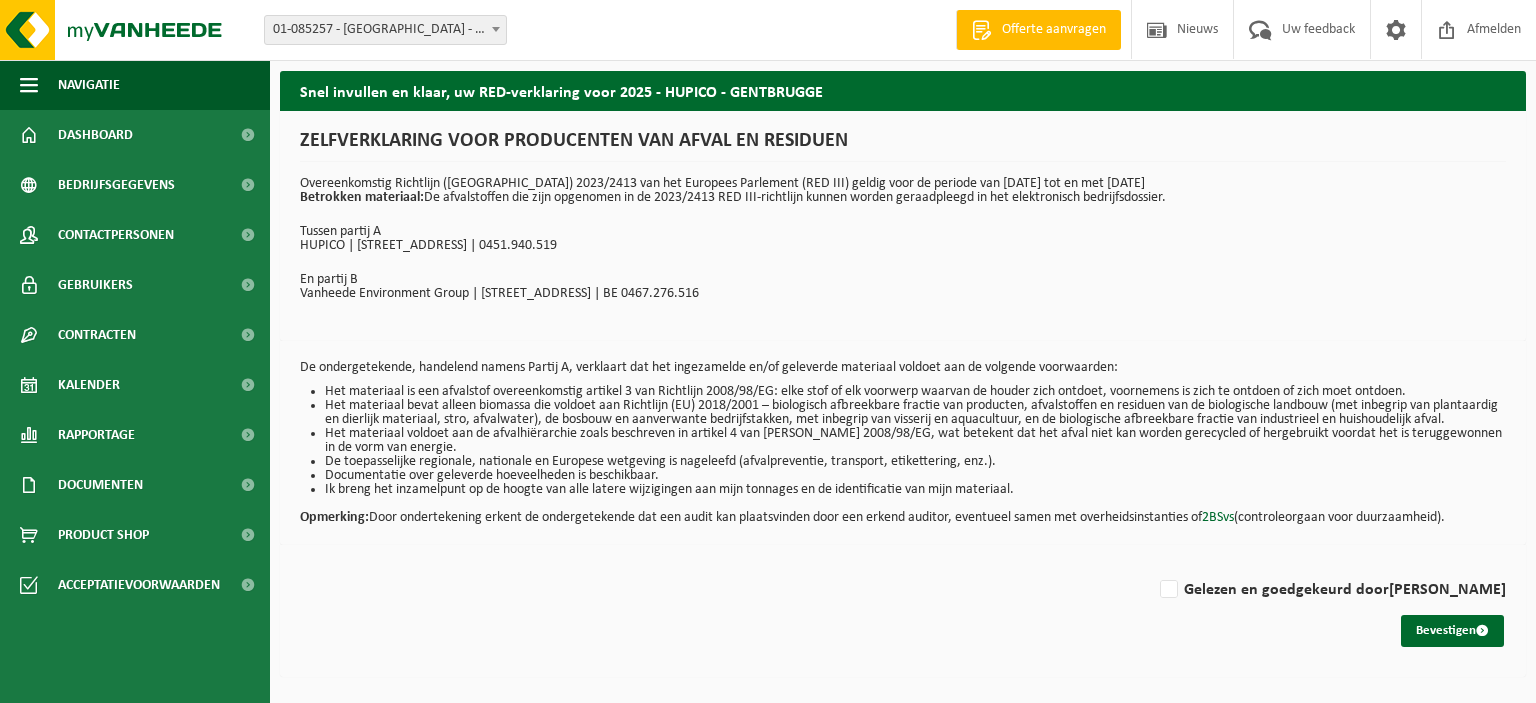 scroll, scrollTop: 0, scrollLeft: 0, axis: both 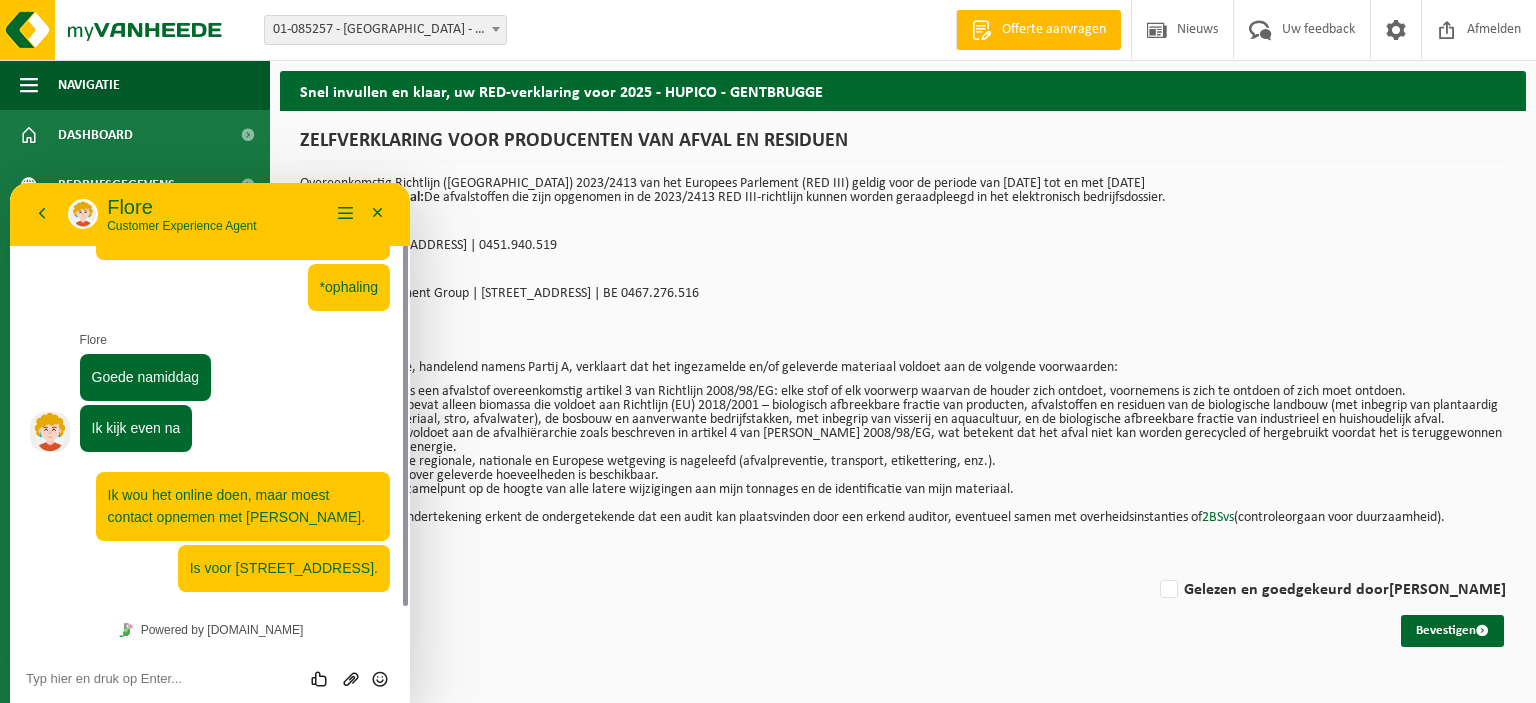click on "Vanheede Environment Group | Beekstraat 25 | 1080 Brussel | BE 0467.276.516" at bounding box center [903, 294] 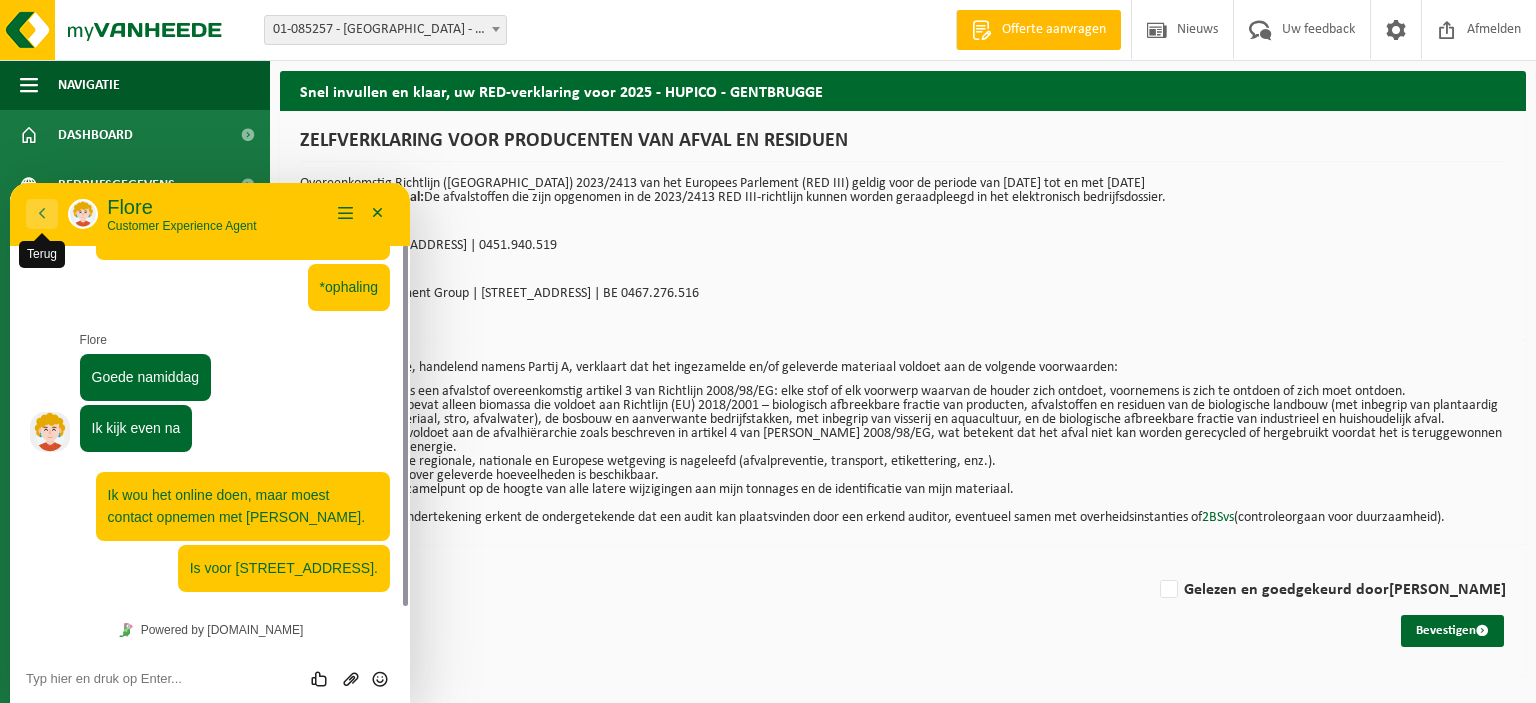 click on "Terug" at bounding box center [42, 214] 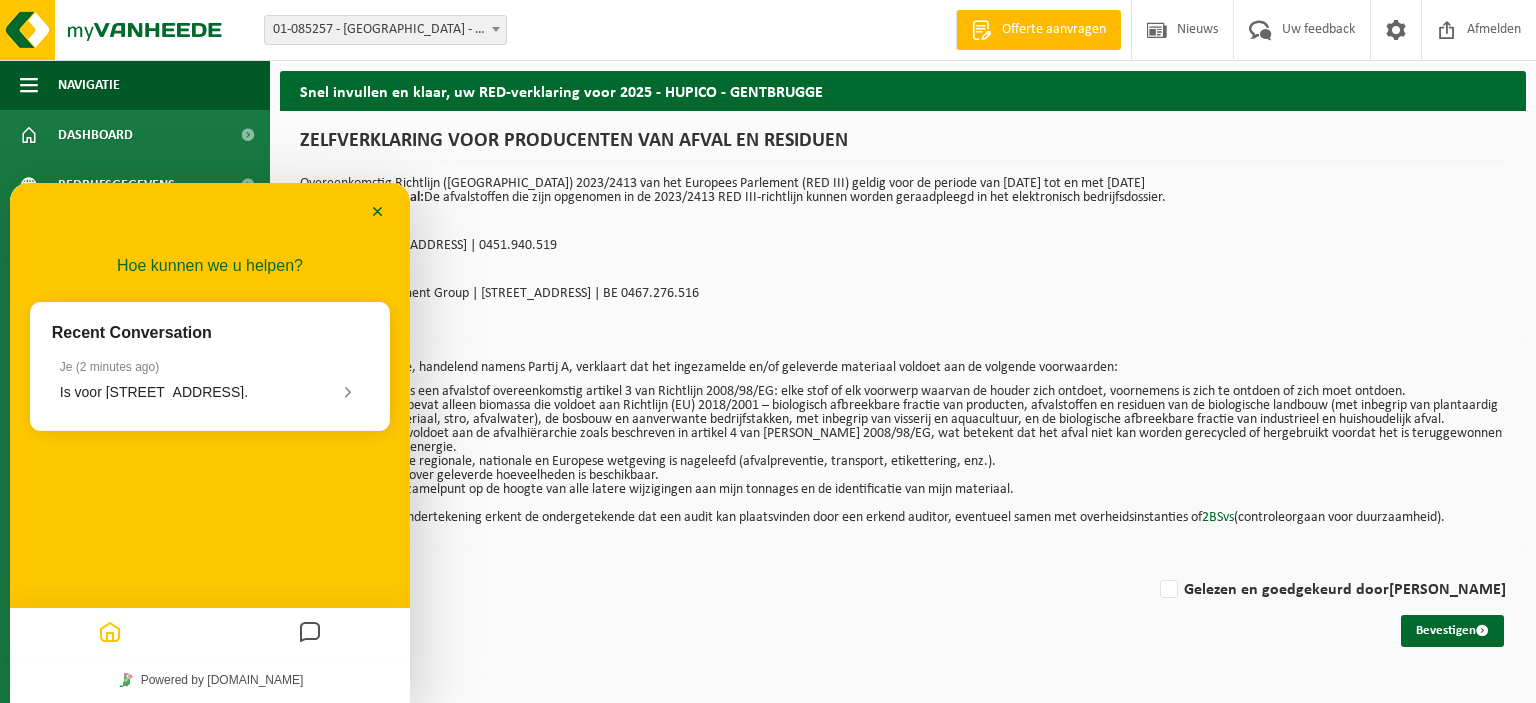 click on "Gelezen en goedgekeurd door  VIRGINIE GARNIER" at bounding box center (903, 585) 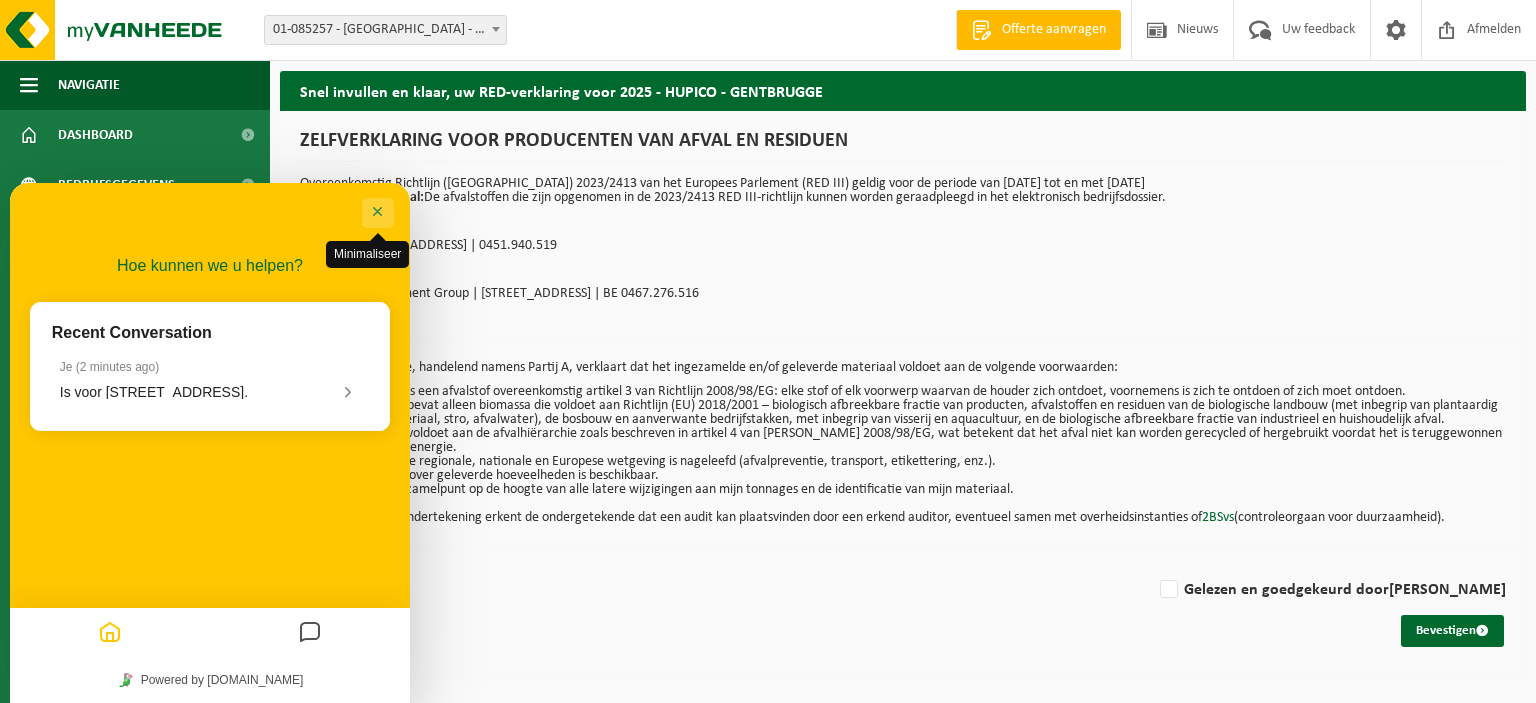 click on "Minimaliseer" at bounding box center [378, 213] 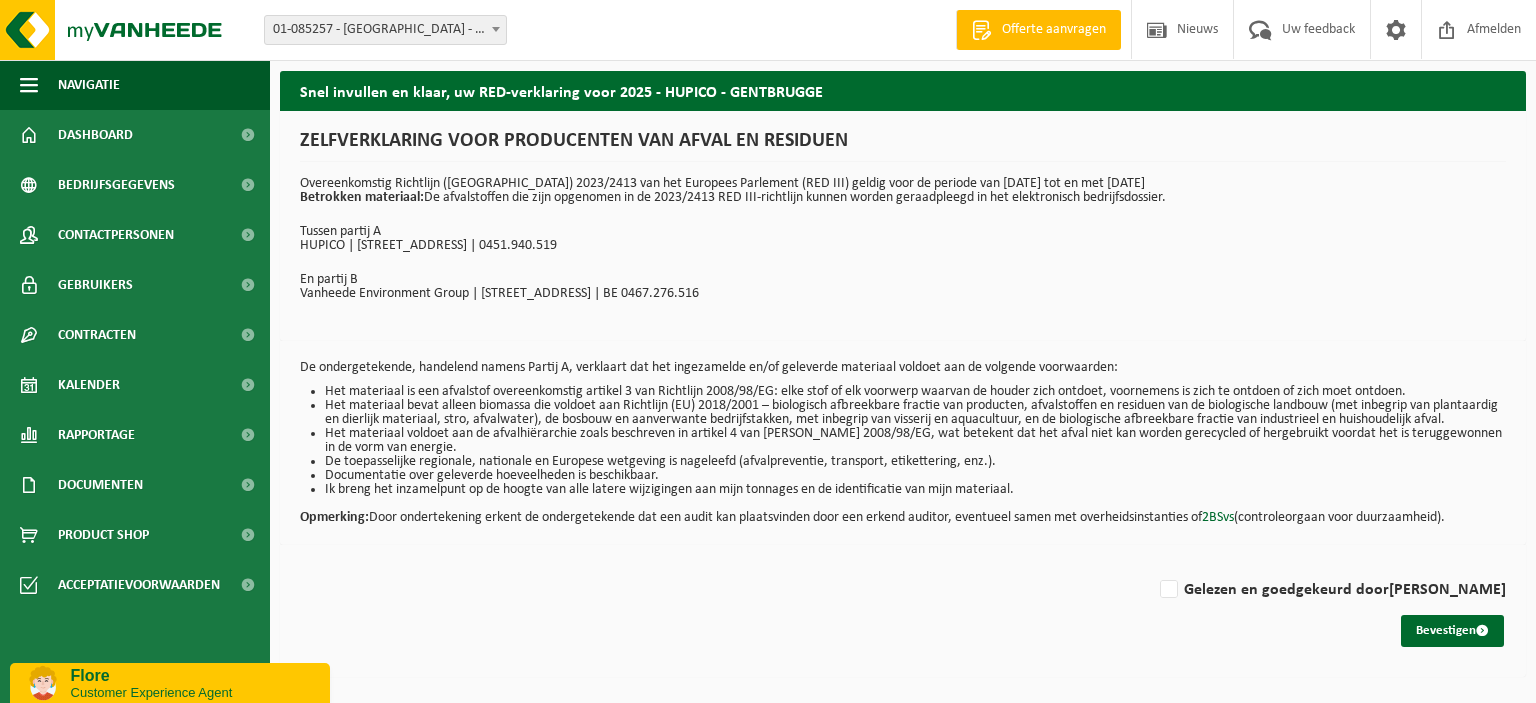 click on "Flore" at bounding box center [193, 676] 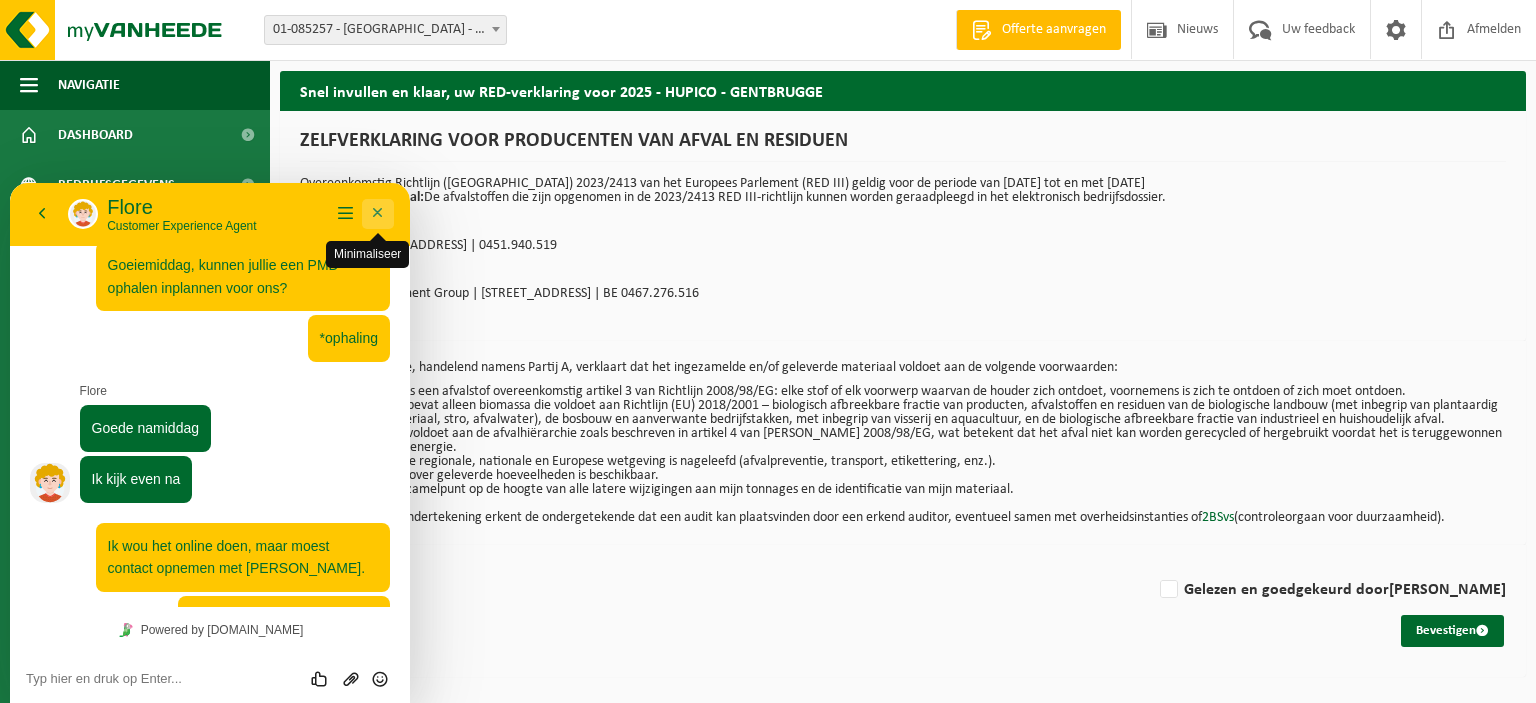 click on "Minimaliseer" at bounding box center [378, 214] 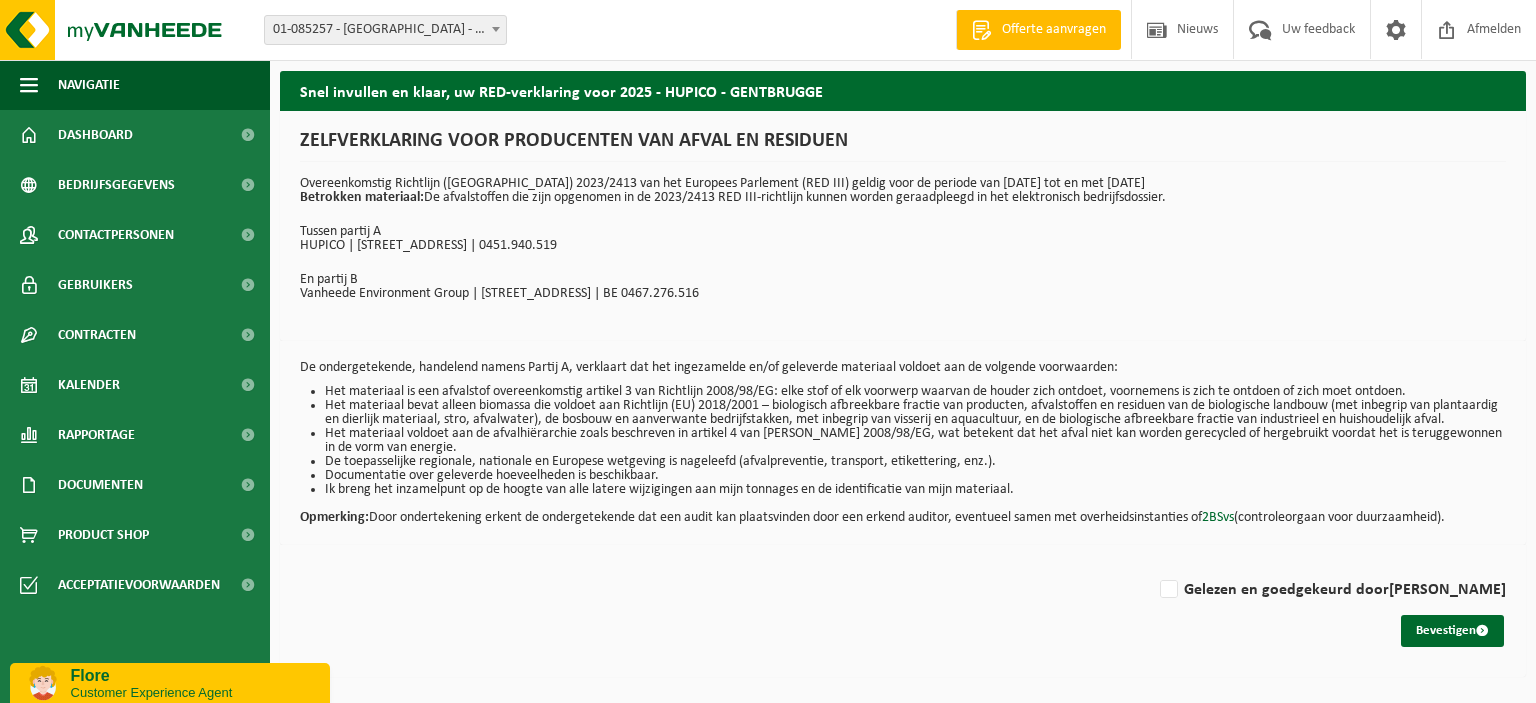 click on "Flore" at bounding box center [193, 676] 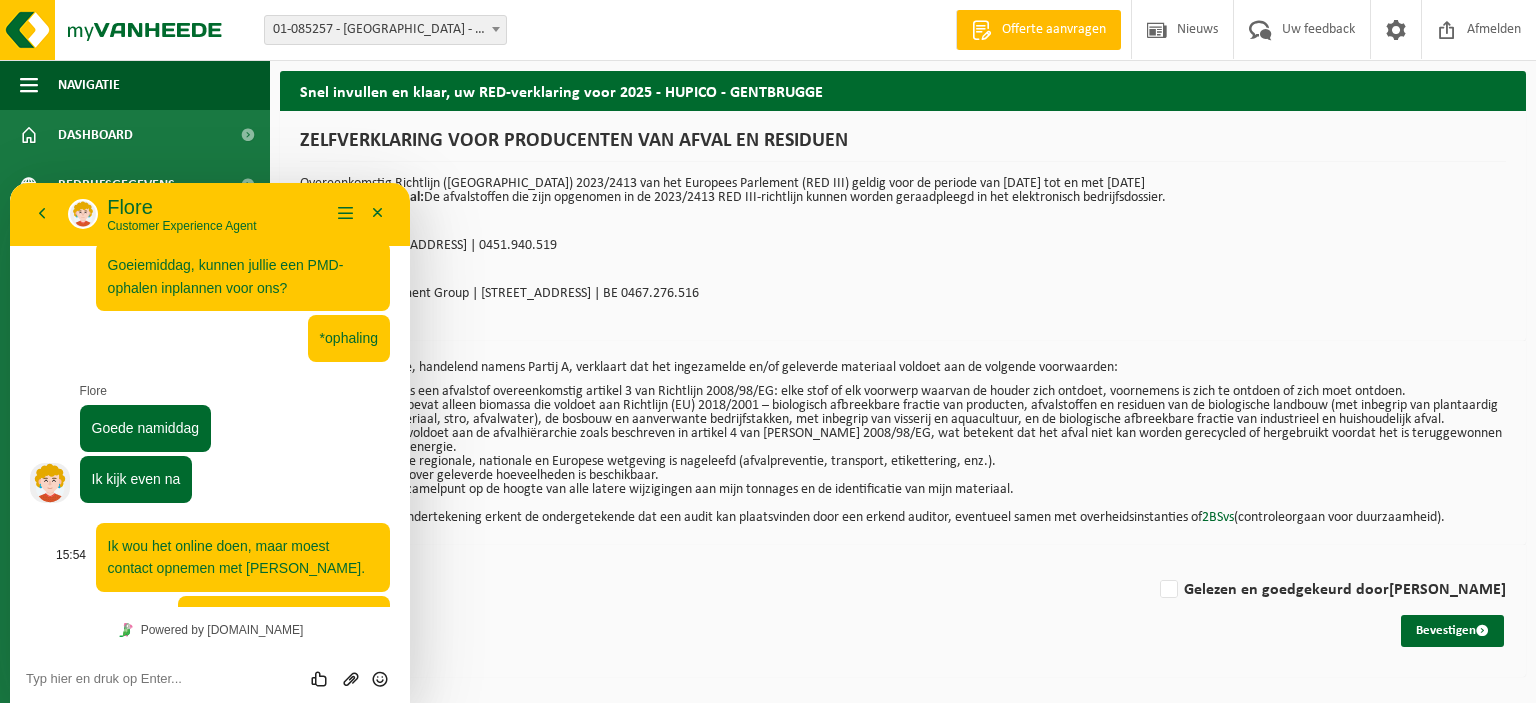 scroll, scrollTop: 72, scrollLeft: 0, axis: vertical 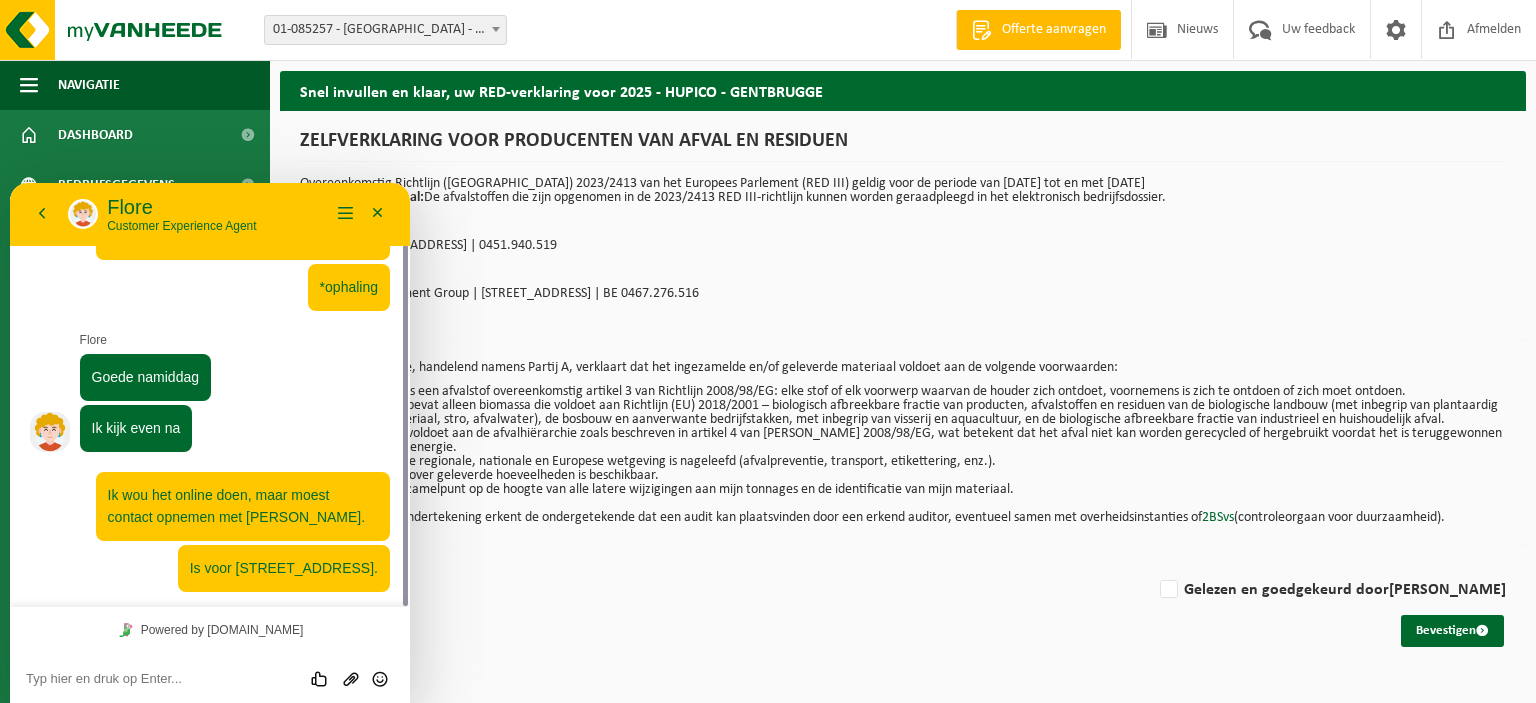 click at bounding box center [10, 183] 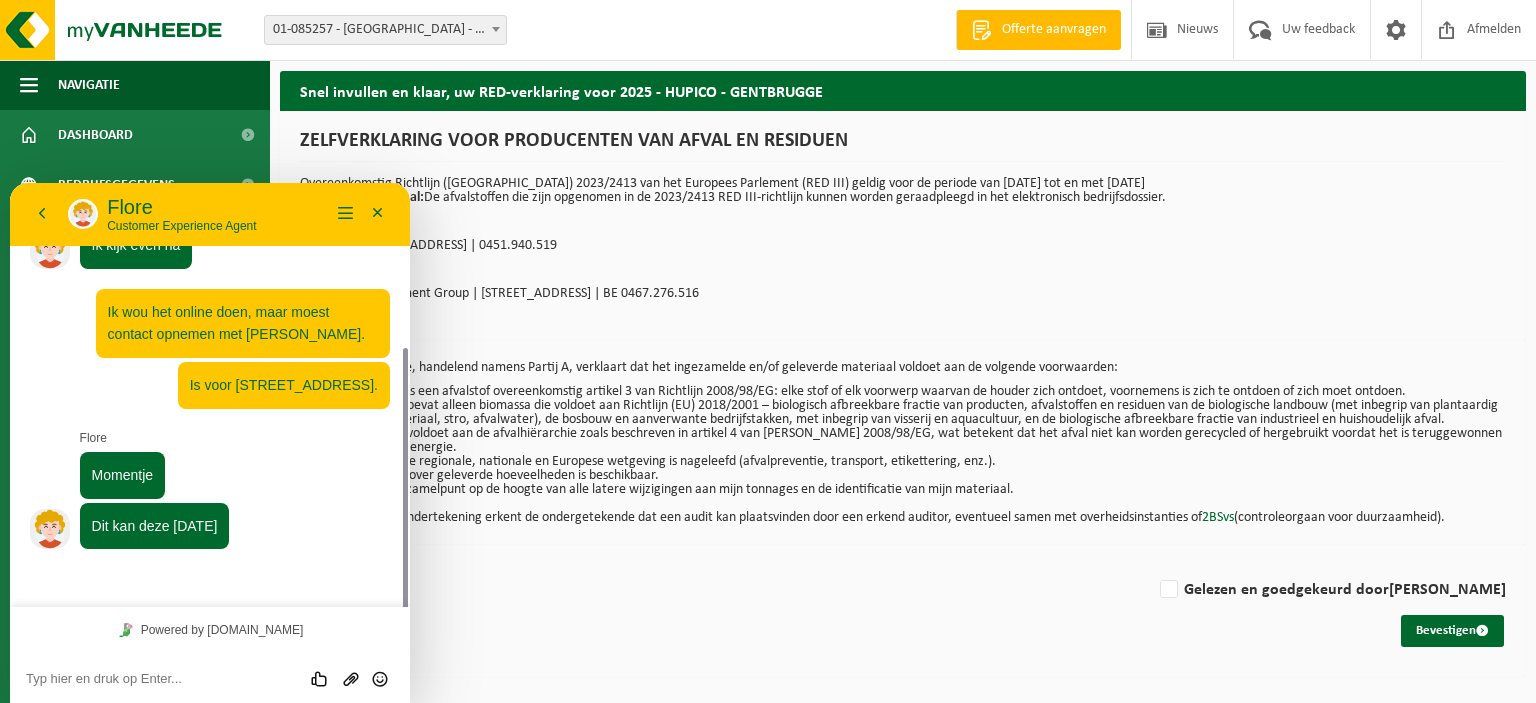 scroll, scrollTop: 212, scrollLeft: 0, axis: vertical 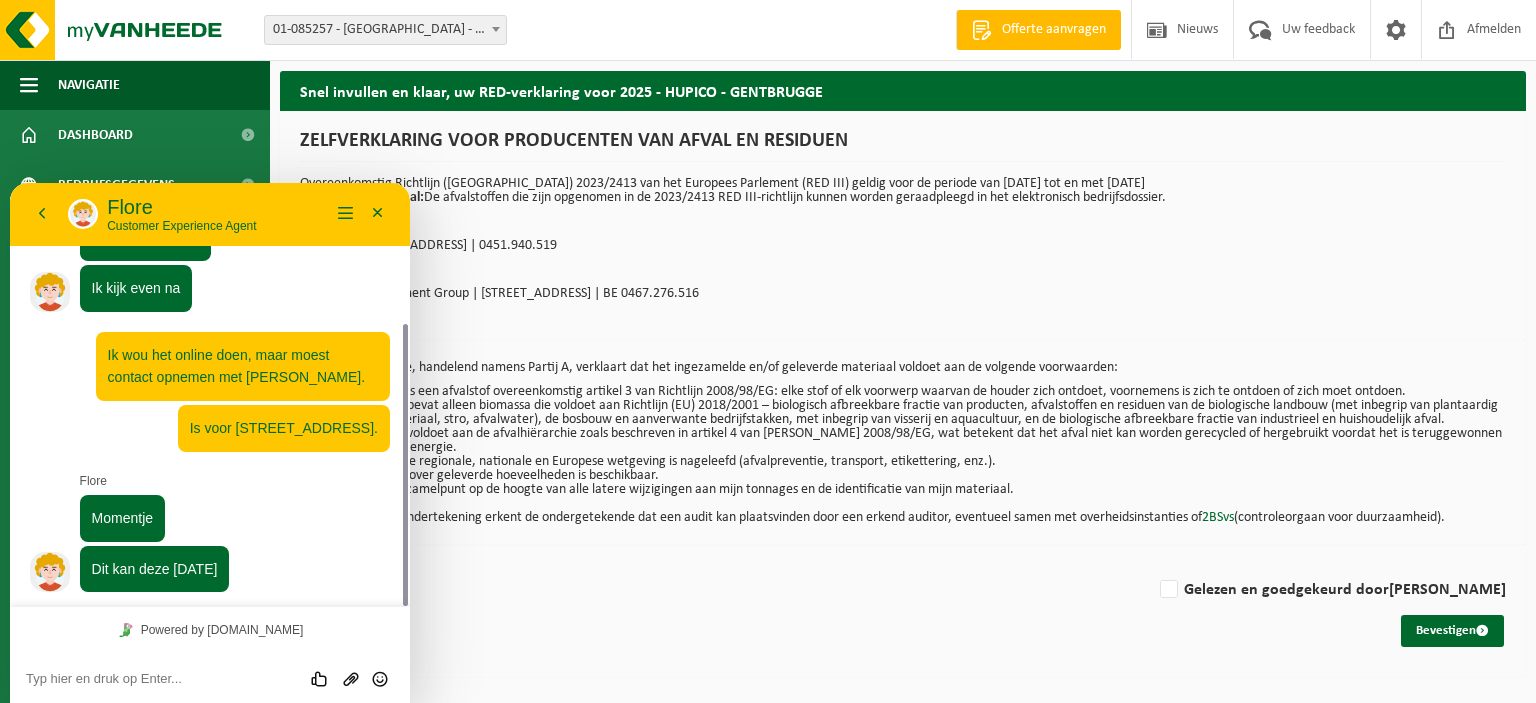 click at bounding box center [10, 183] 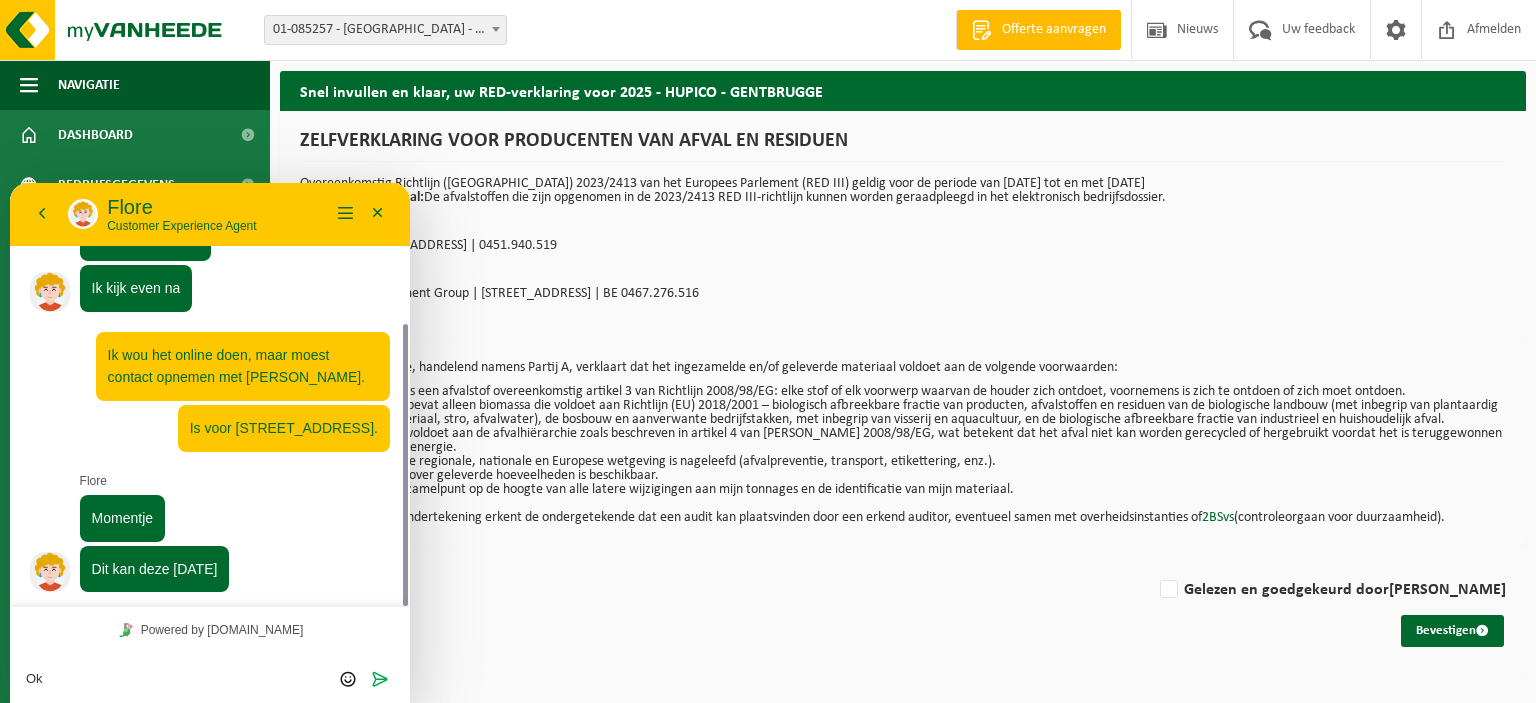 type on "Ok." 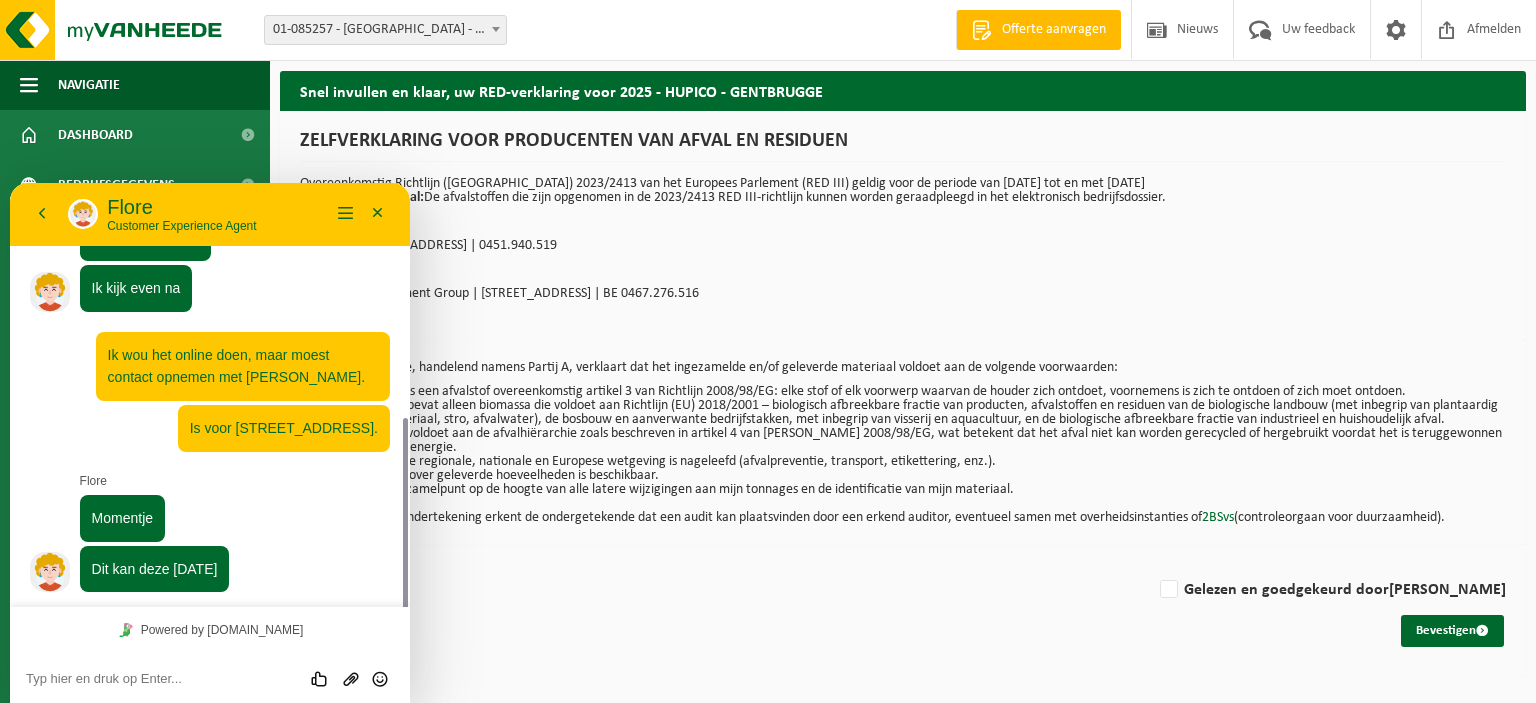 scroll, scrollTop: 279, scrollLeft: 0, axis: vertical 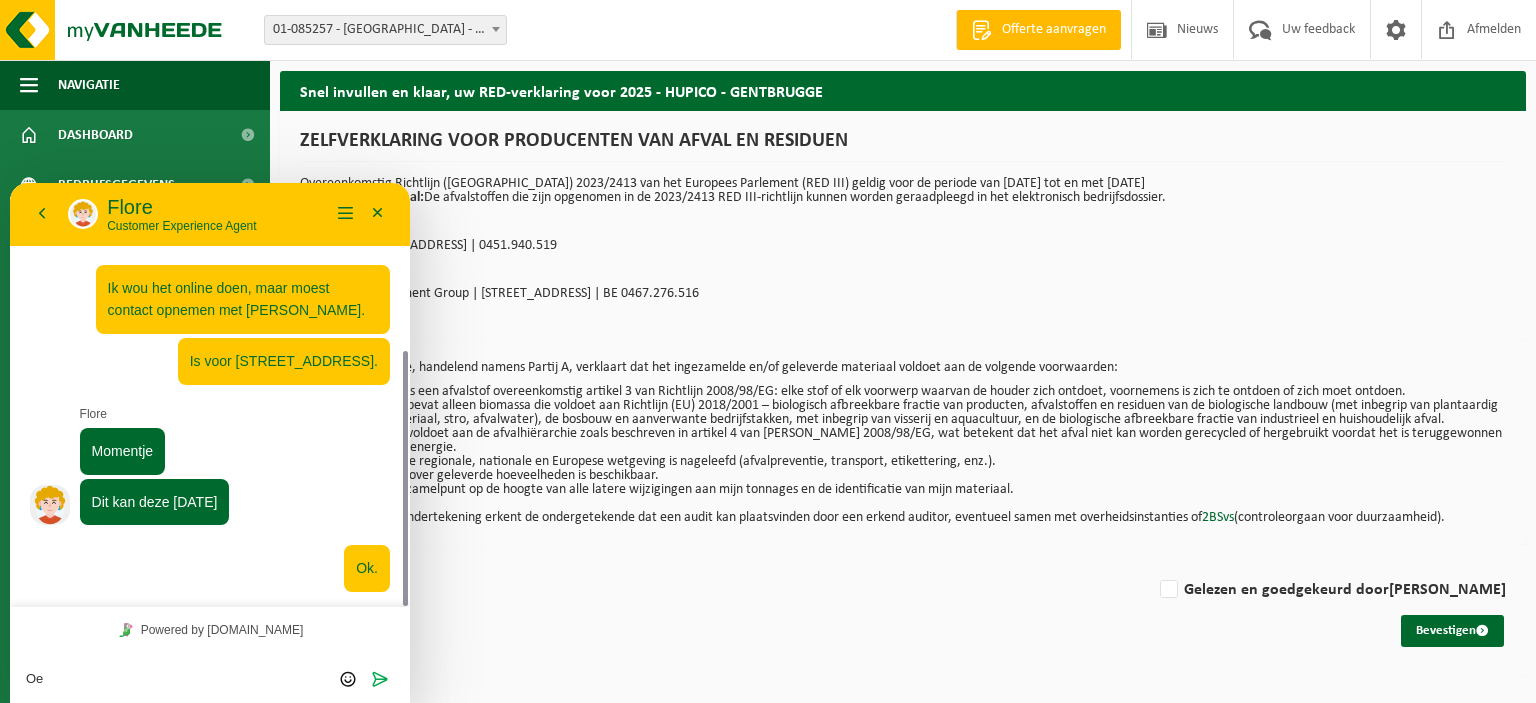 type on "O" 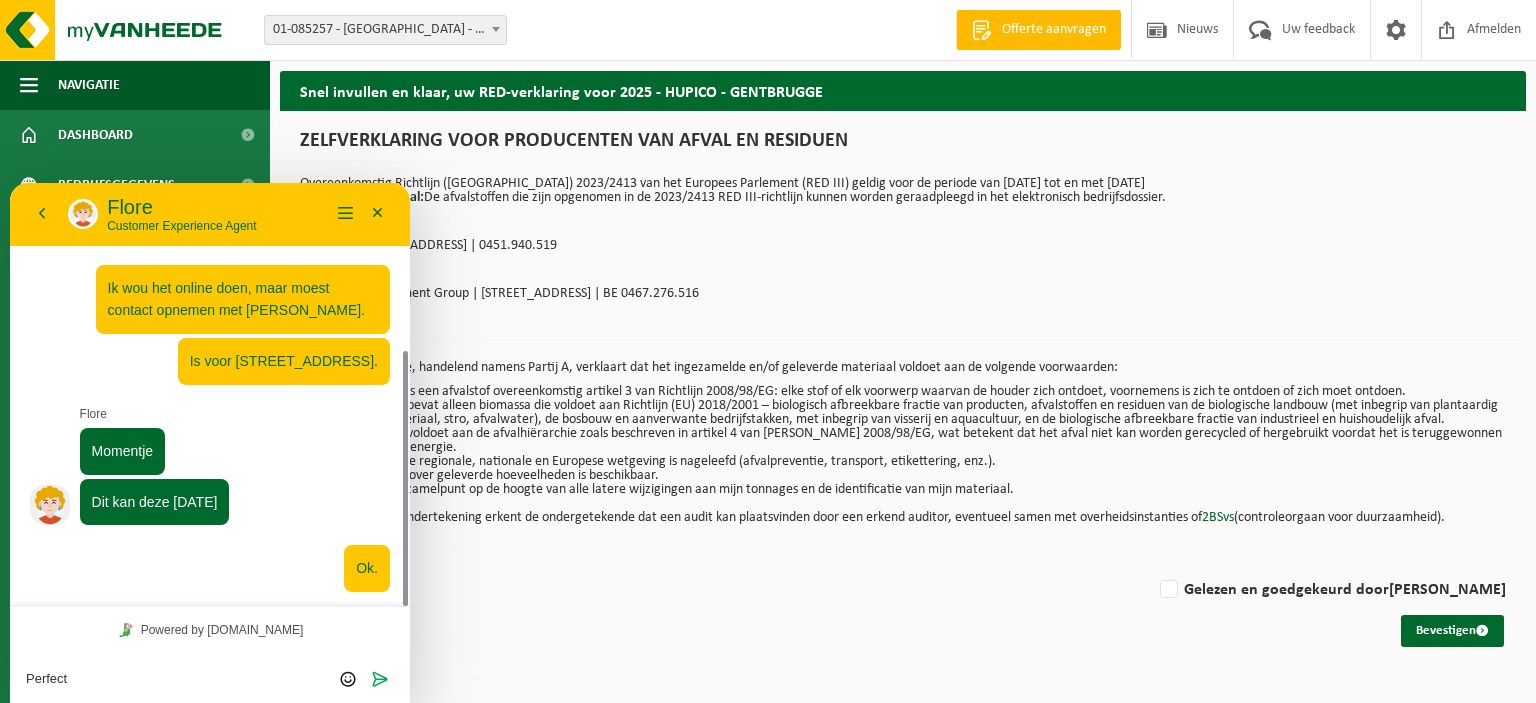 type on "Perfect." 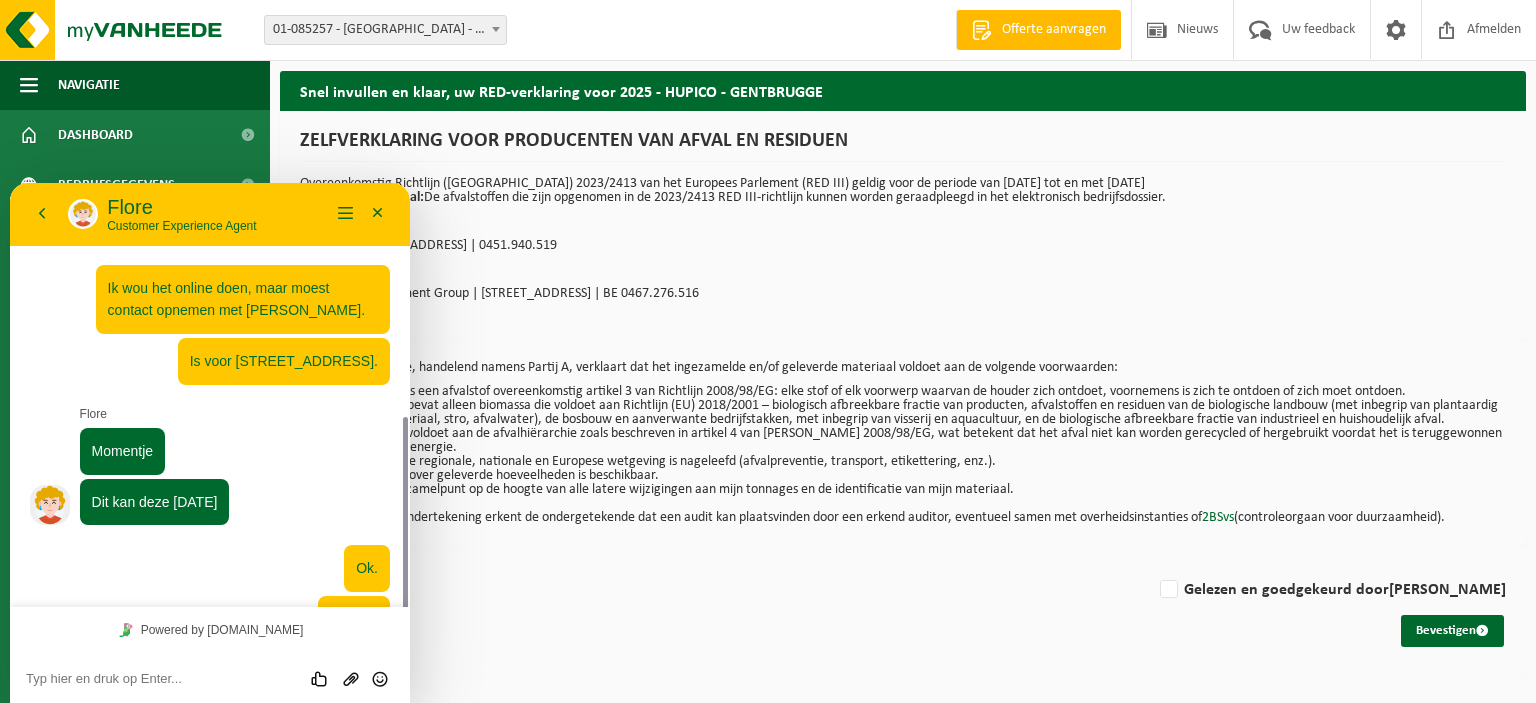 scroll, scrollTop: 329, scrollLeft: 0, axis: vertical 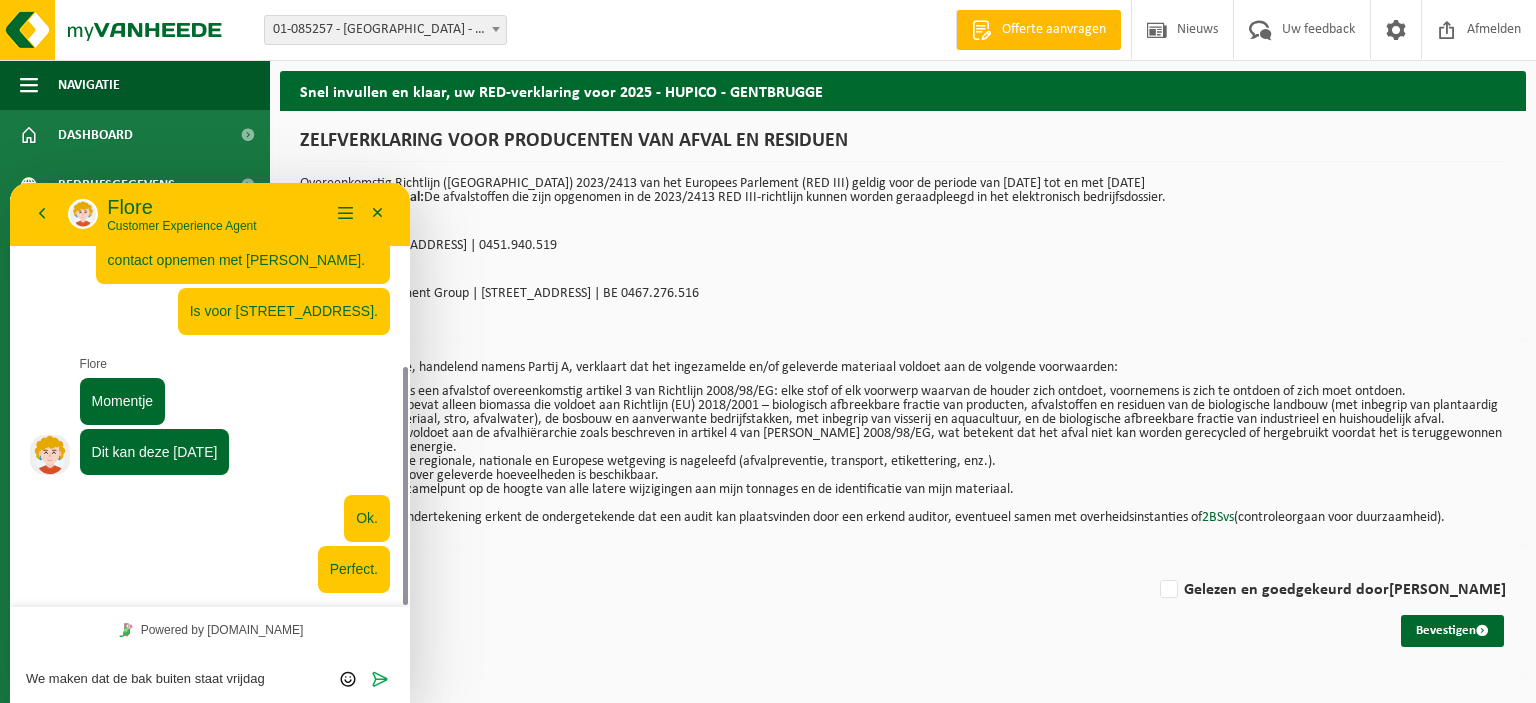 type on "We maken dat de bak buiten staat vrijdag." 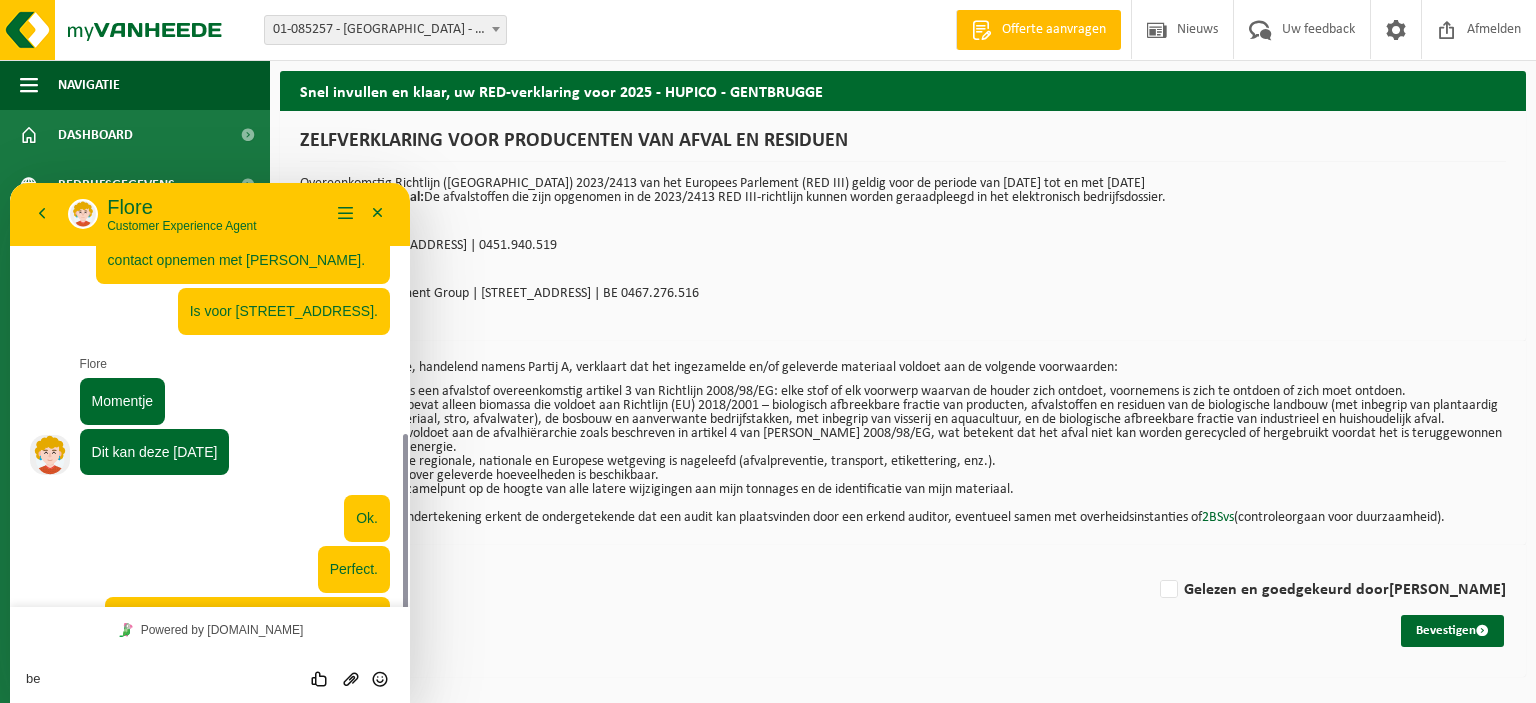 scroll, scrollTop: 380, scrollLeft: 0, axis: vertical 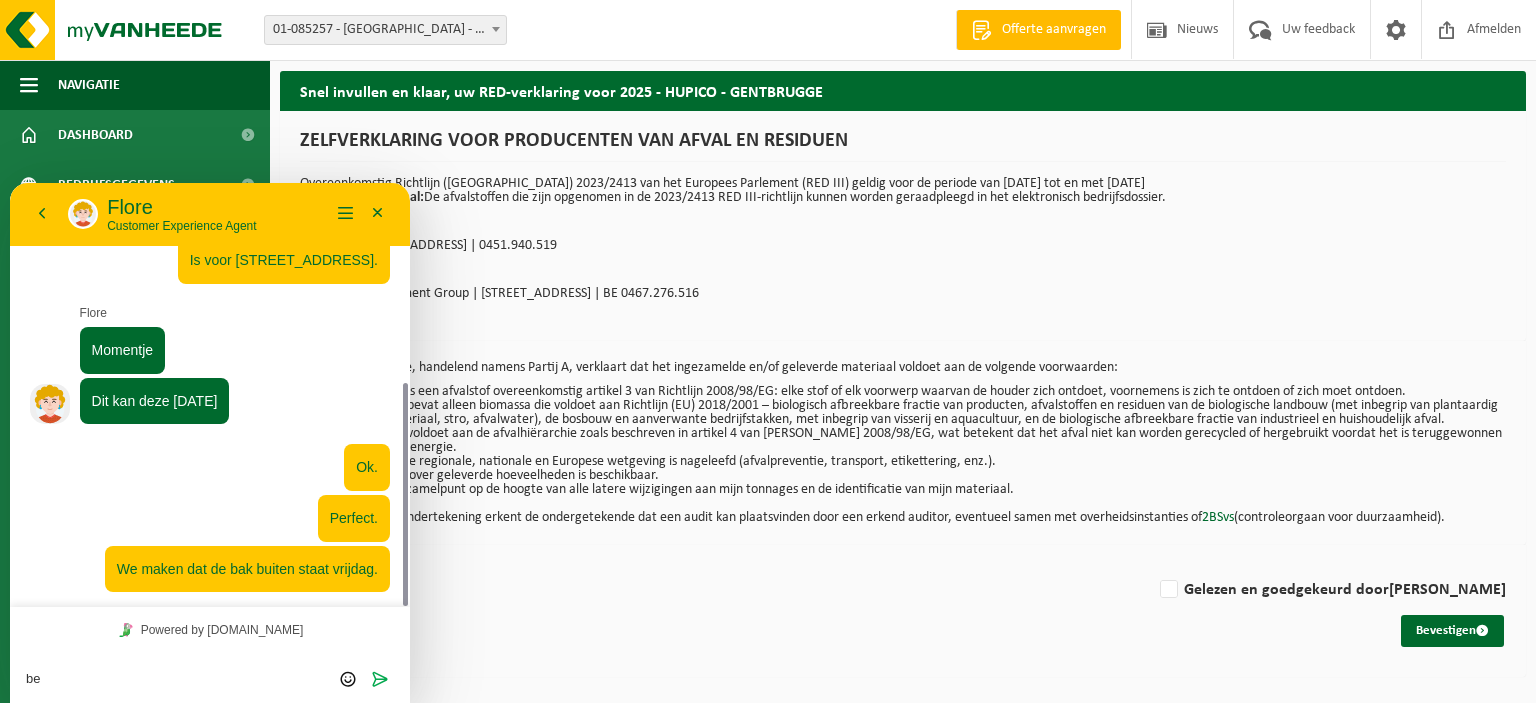 type on "b" 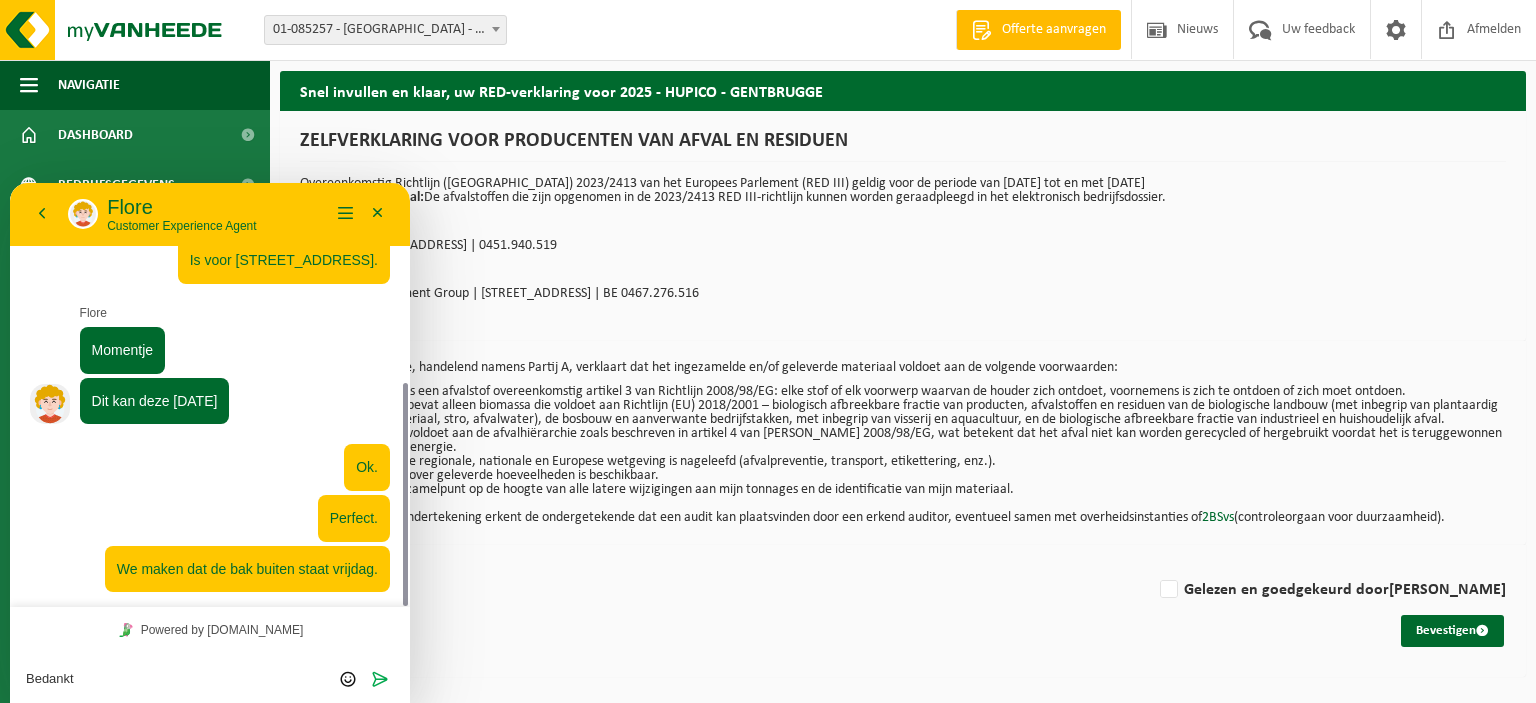 type on "Bedankt." 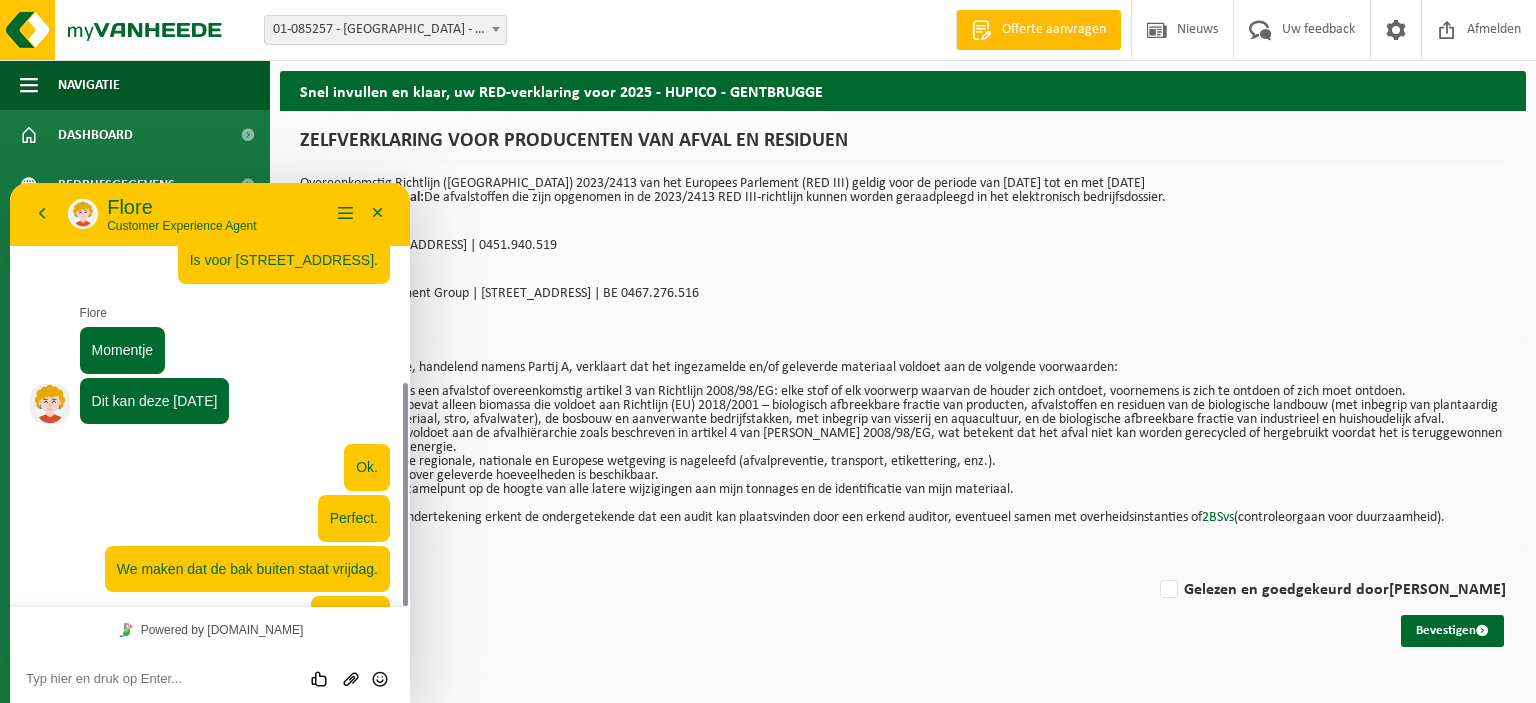 scroll, scrollTop: 431, scrollLeft: 0, axis: vertical 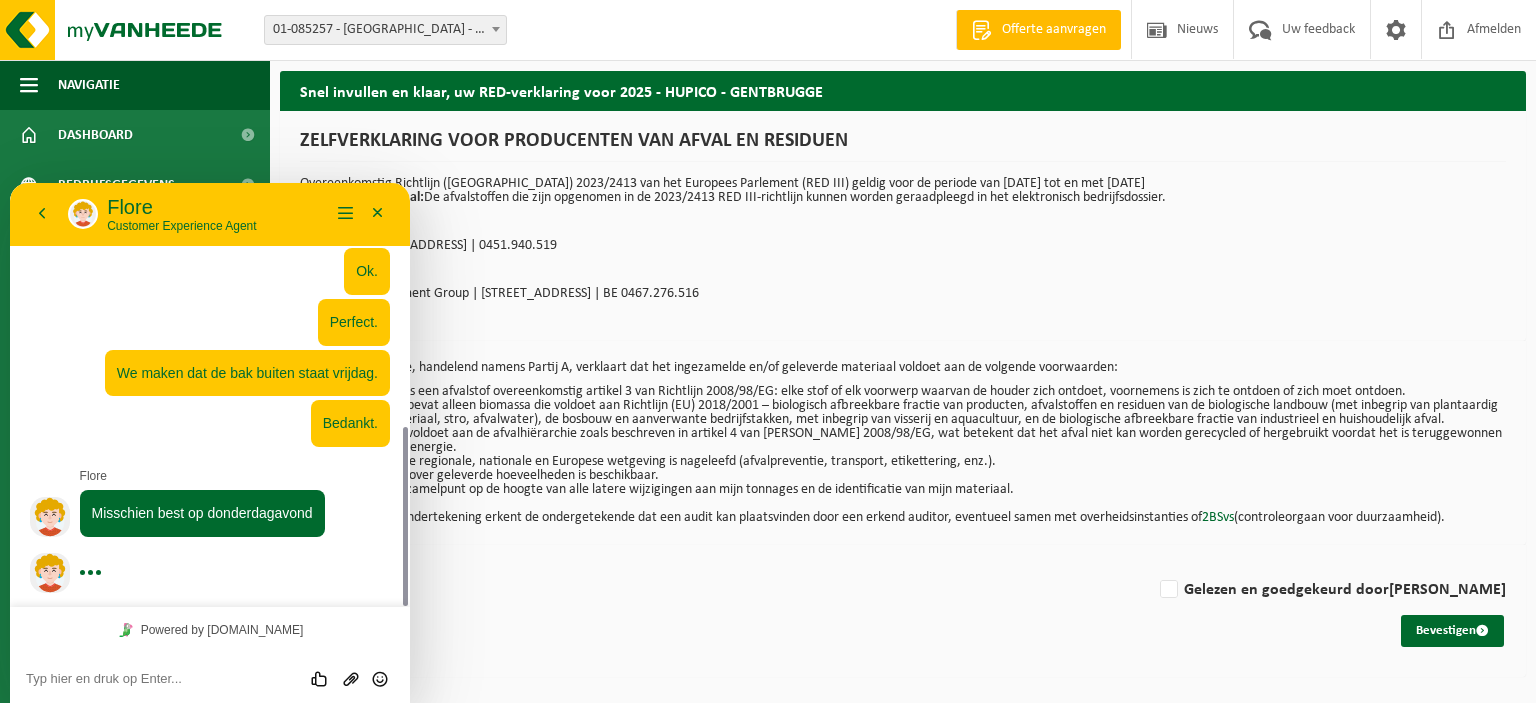 click at bounding box center (10, 183) 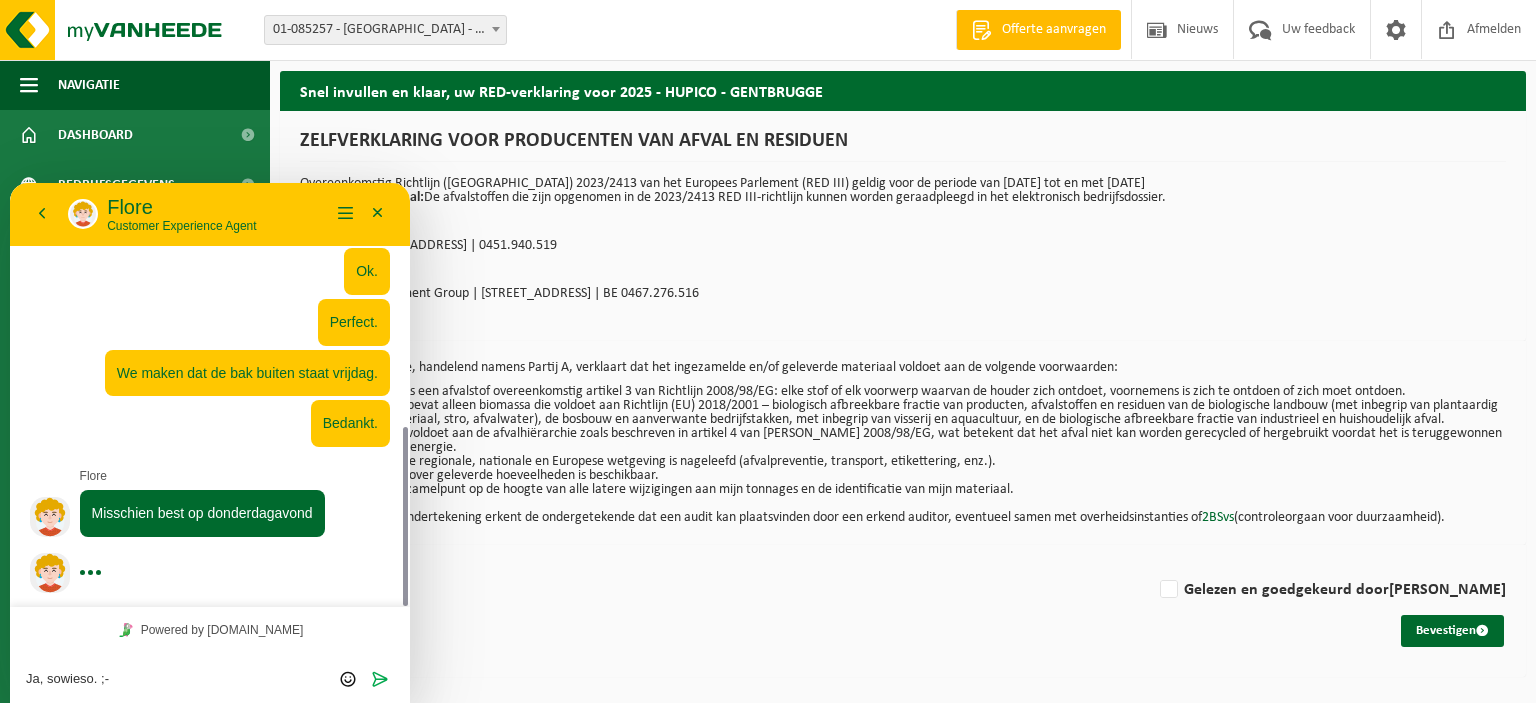 type on "Ja, sowieso. ;-)" 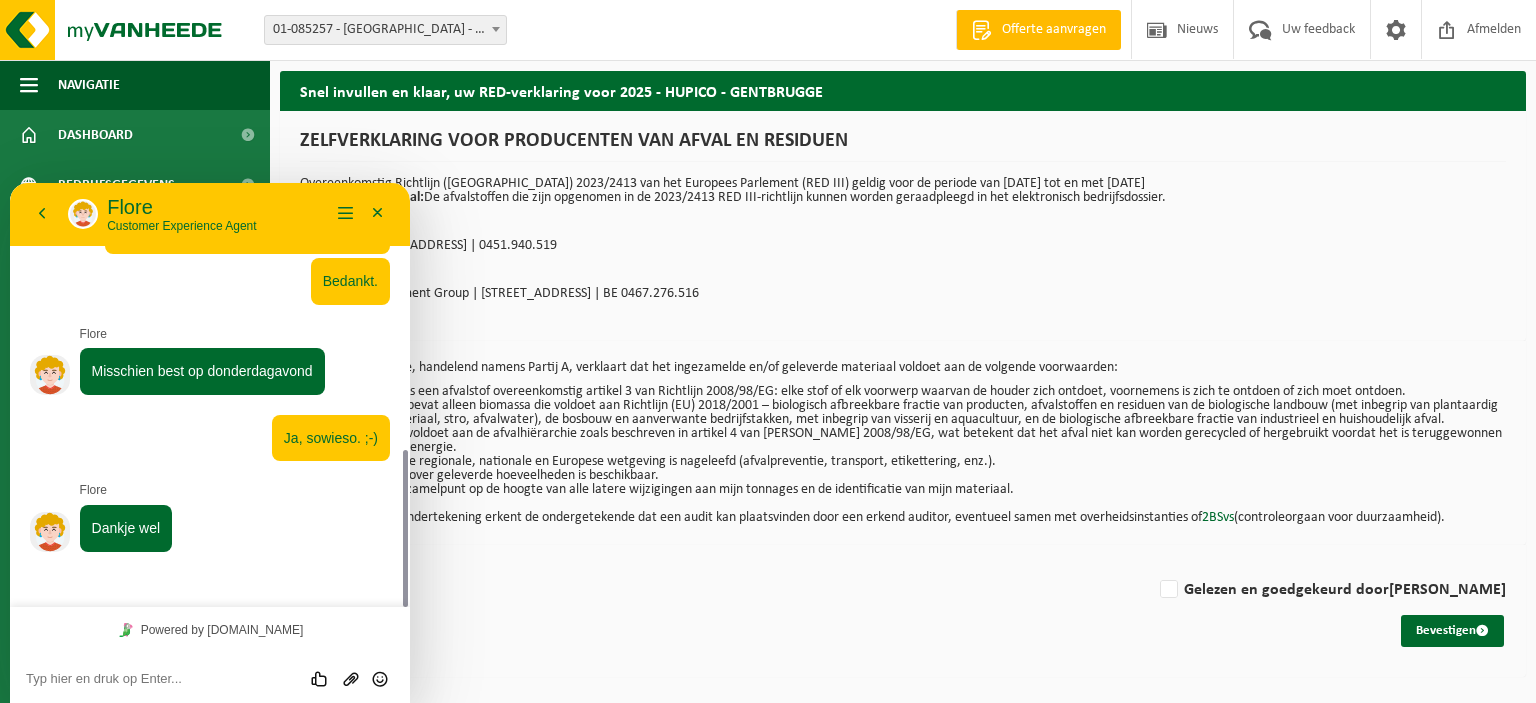 scroll, scrollTop: 677, scrollLeft: 0, axis: vertical 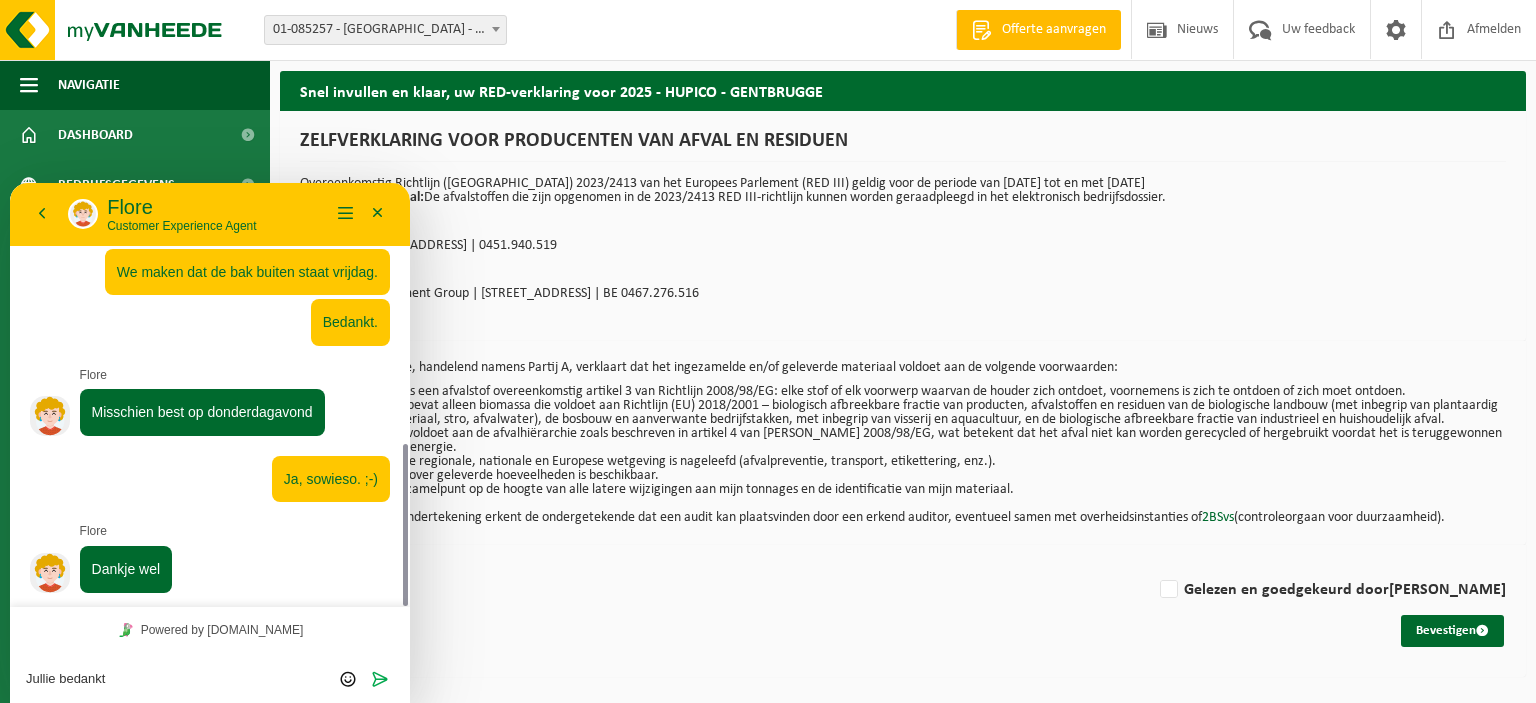 type on "Jullie bedankt." 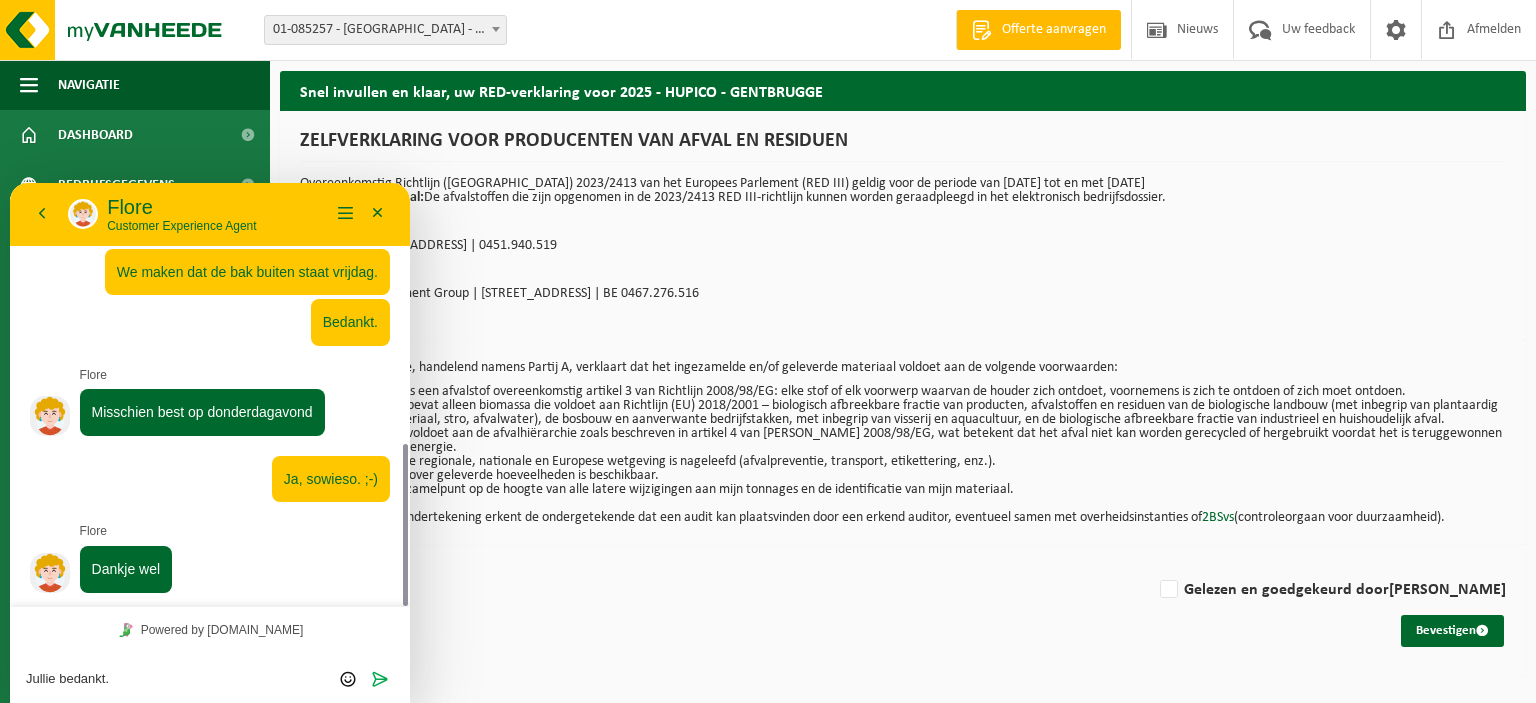 type 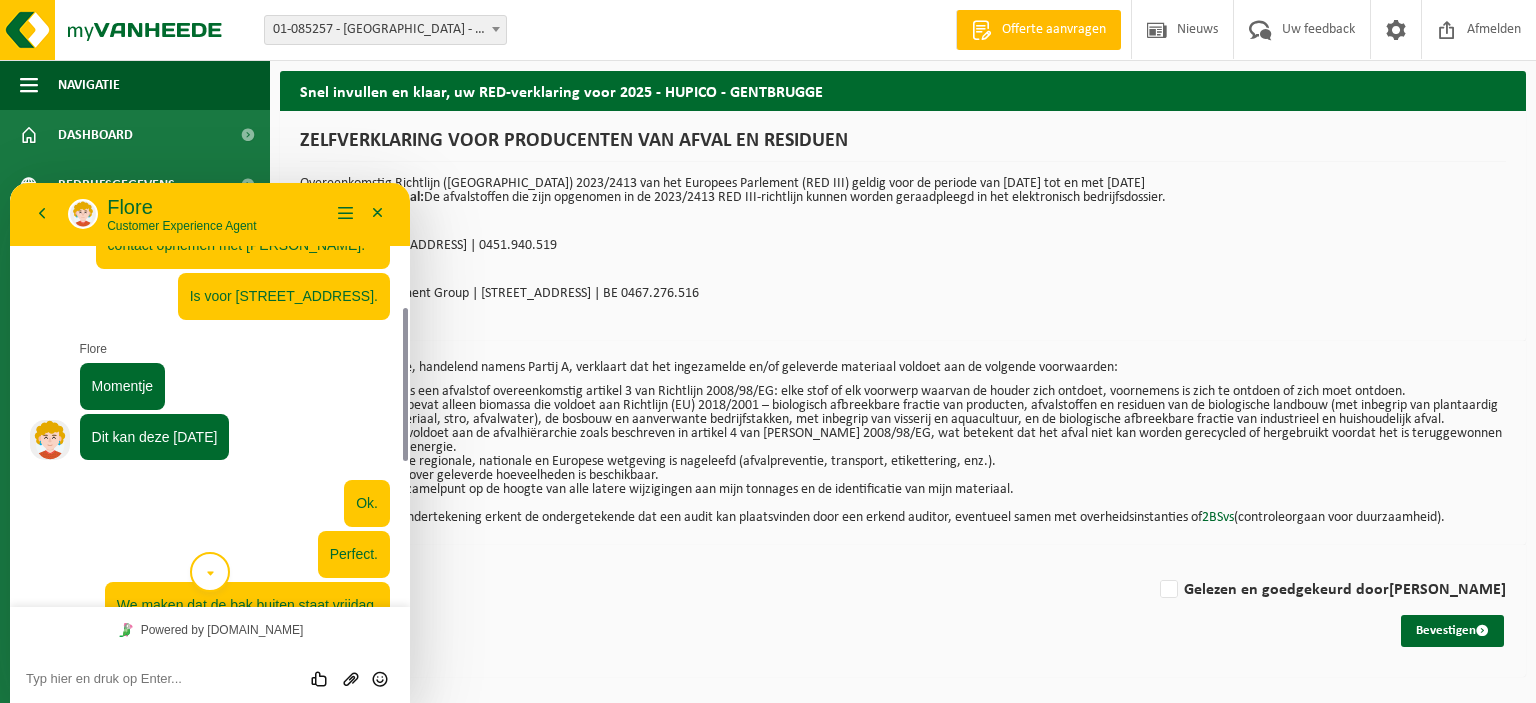 scroll, scrollTop: 744, scrollLeft: 0, axis: vertical 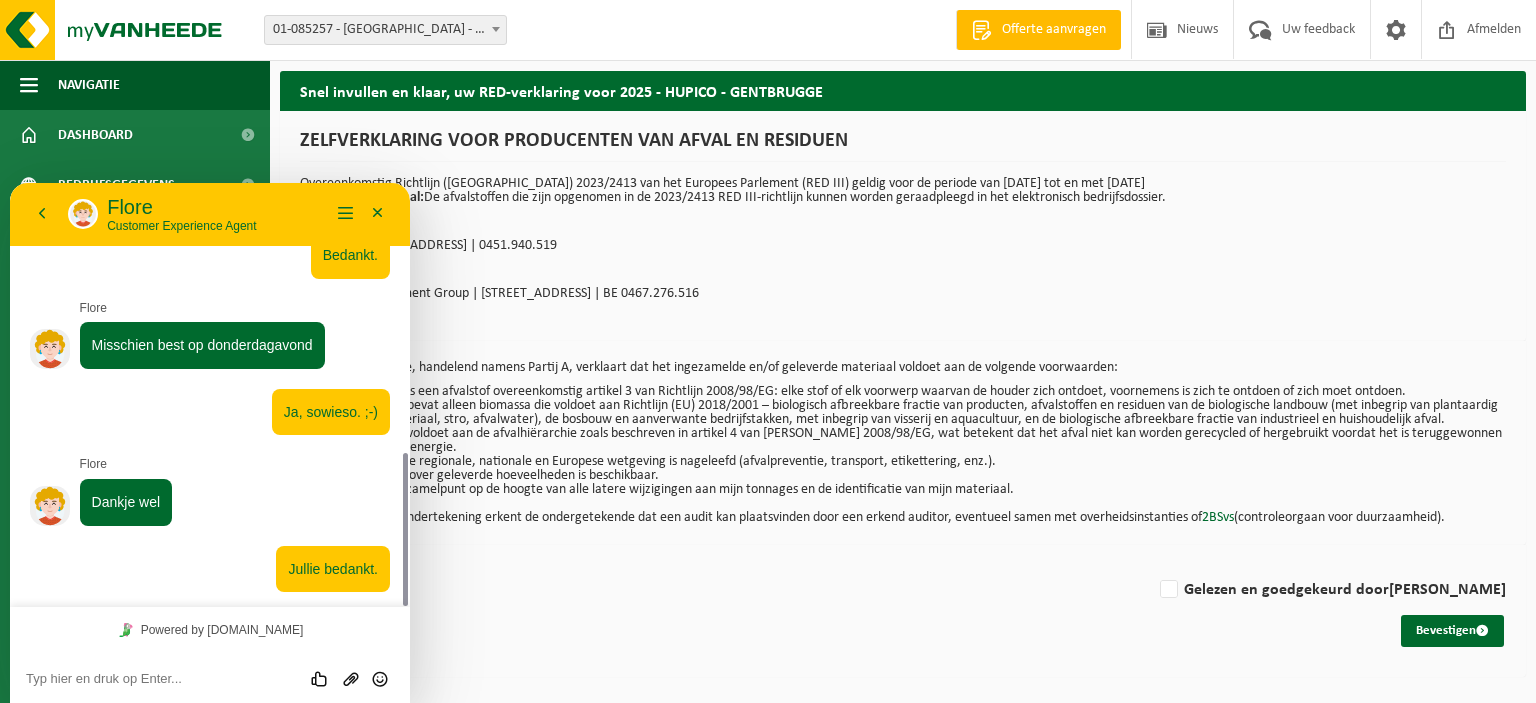 click at bounding box center [10, 183] 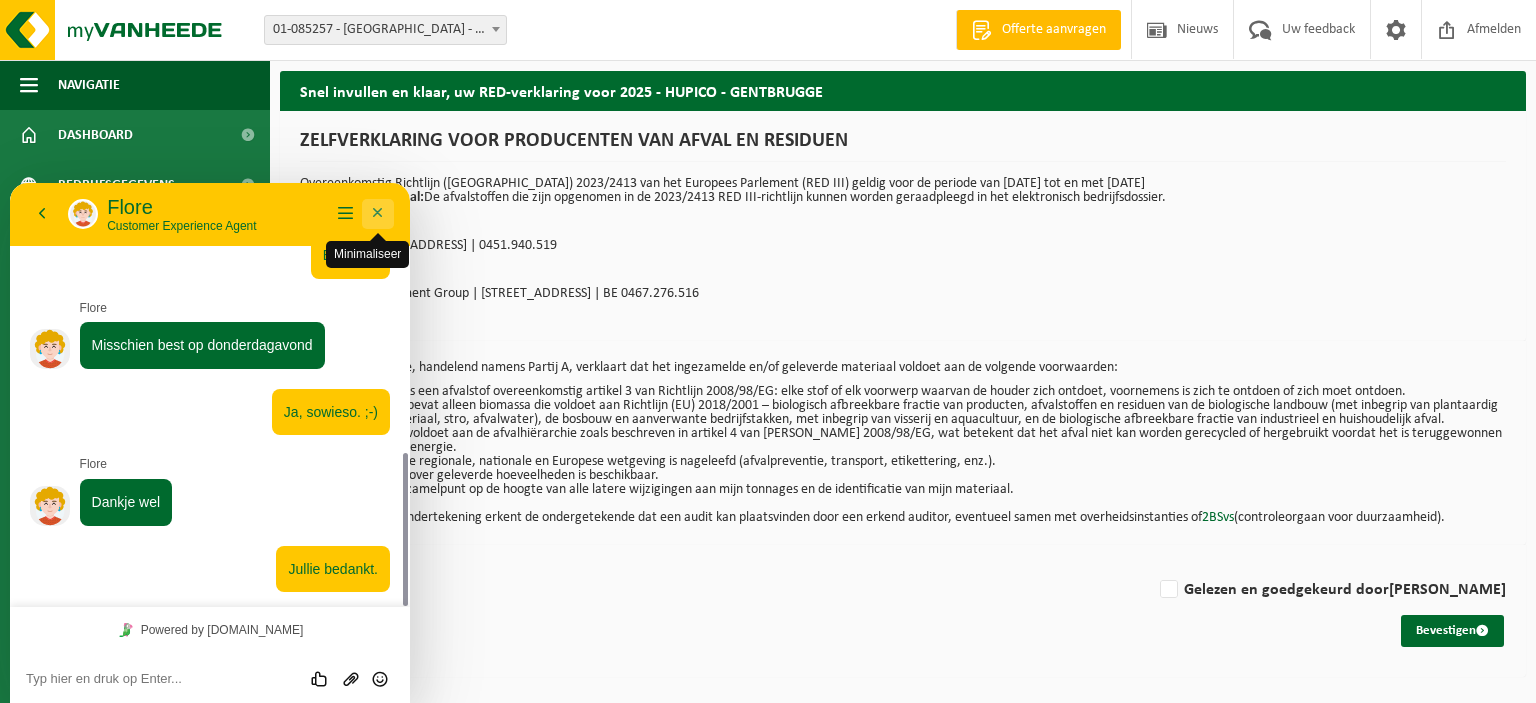 click on "Minimaliseer" at bounding box center [378, 214] 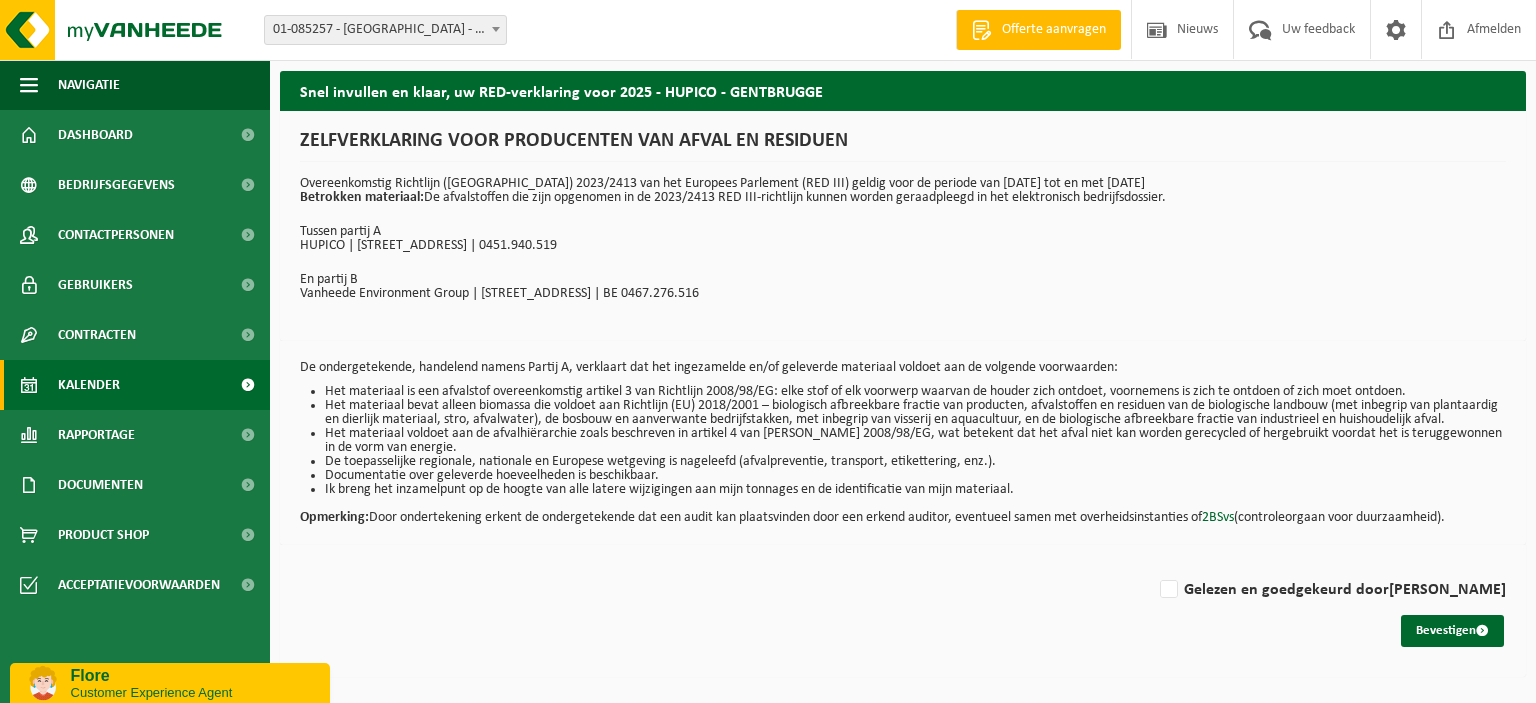 click on "Kalender" at bounding box center [89, 385] 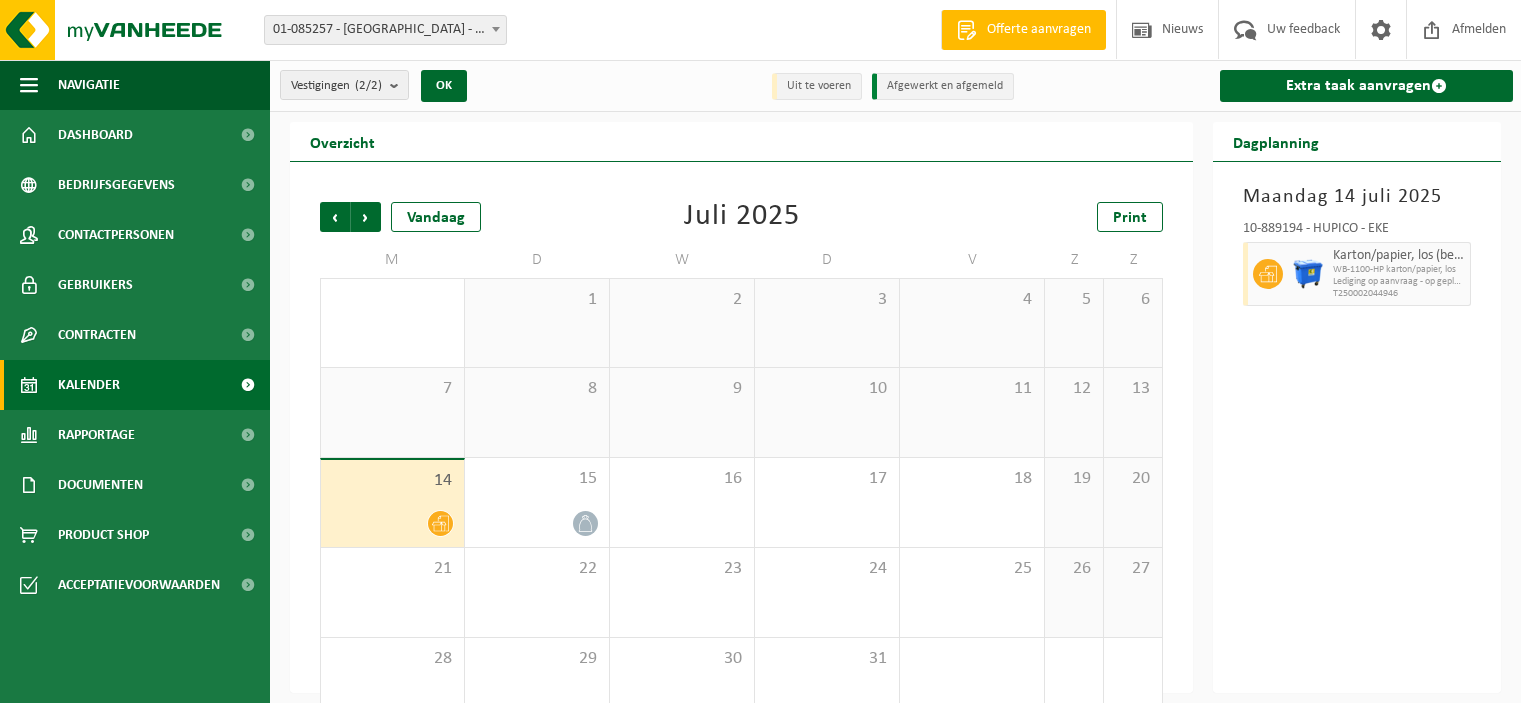 scroll, scrollTop: 0, scrollLeft: 0, axis: both 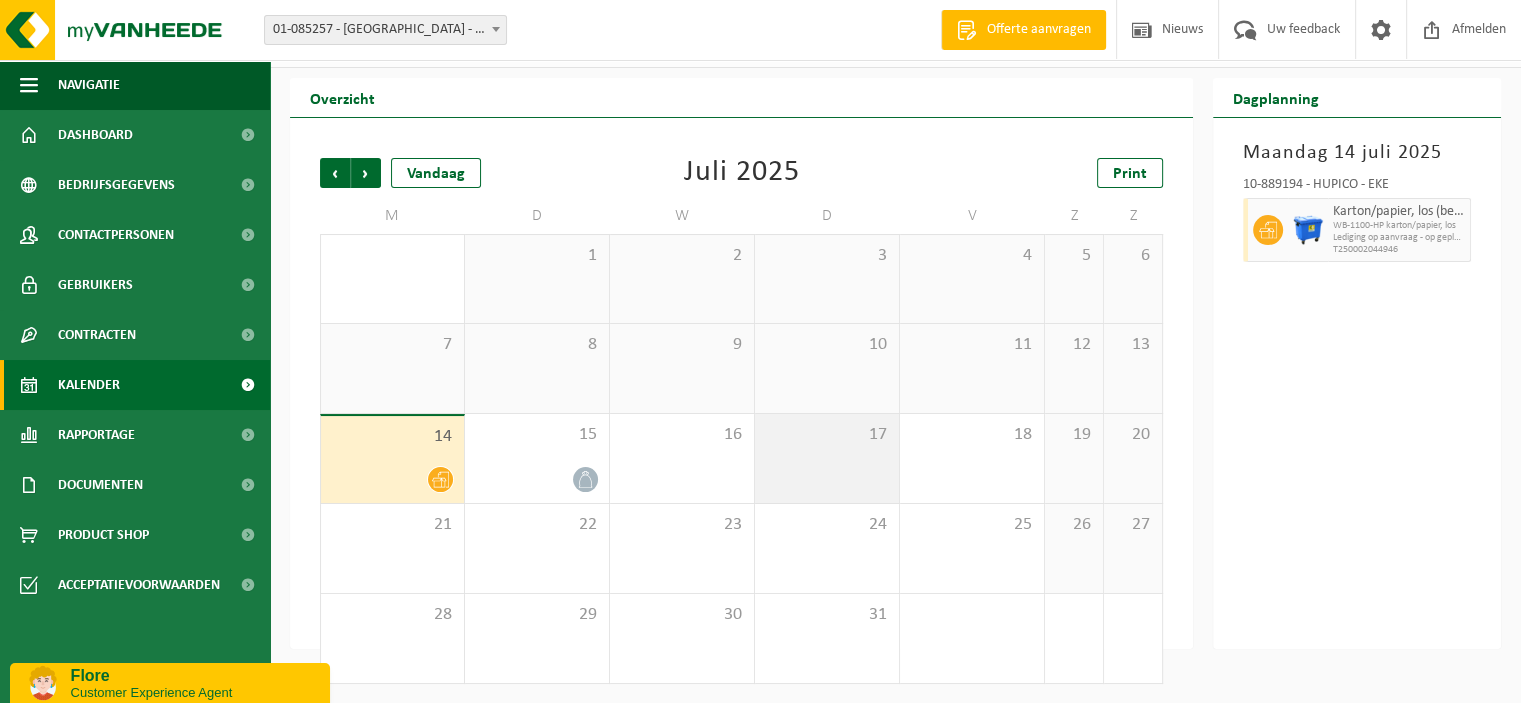 click on "17" at bounding box center (827, 458) 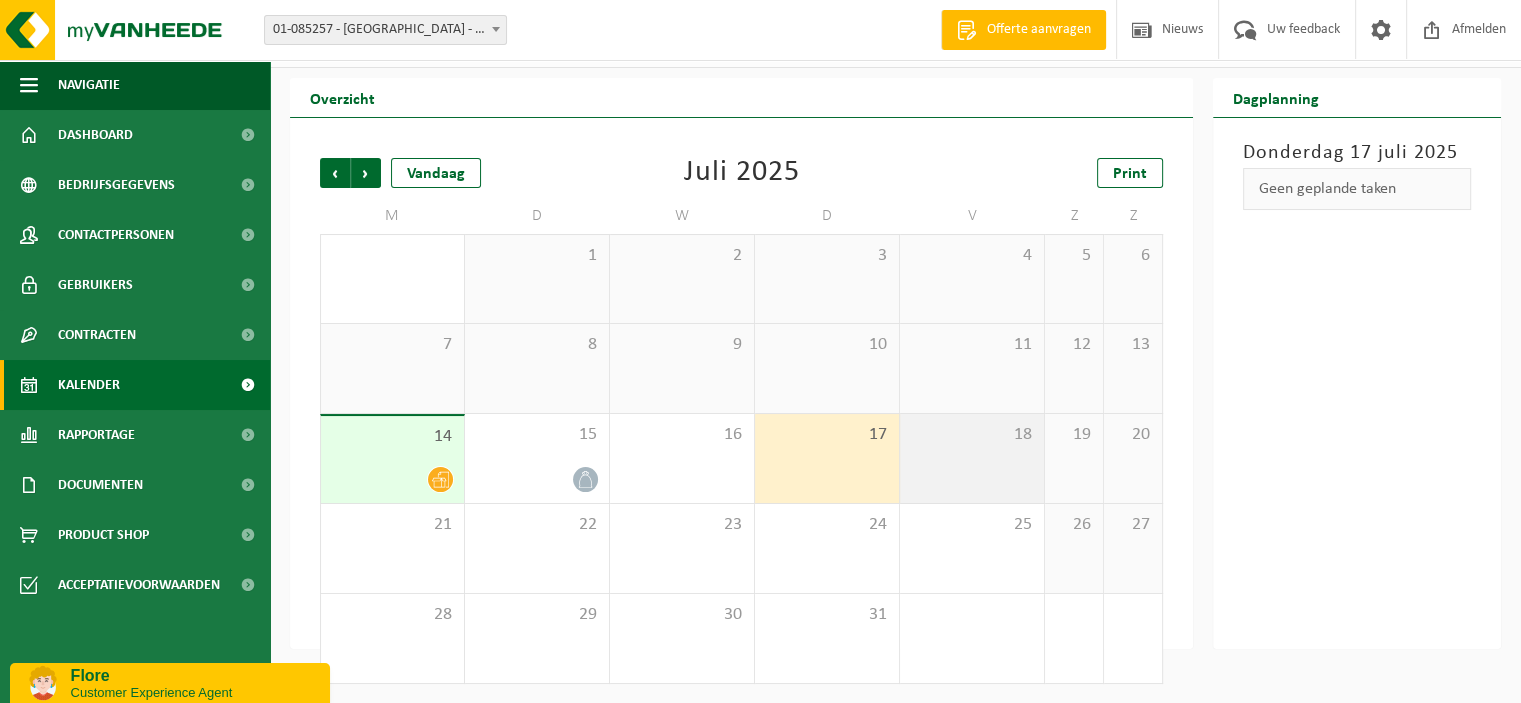 click on "18" at bounding box center [972, 458] 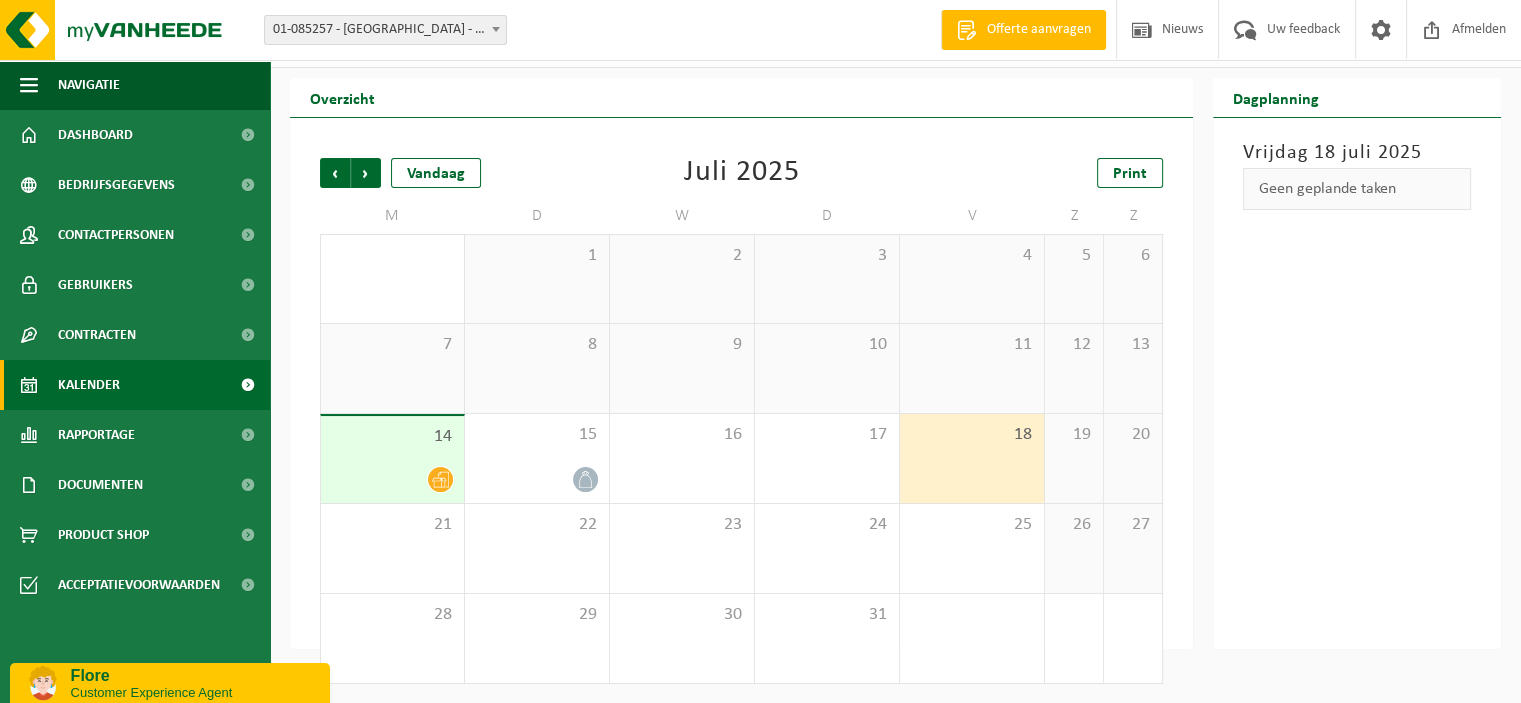 click on "Customer Experience Agent" at bounding box center [193, 692] 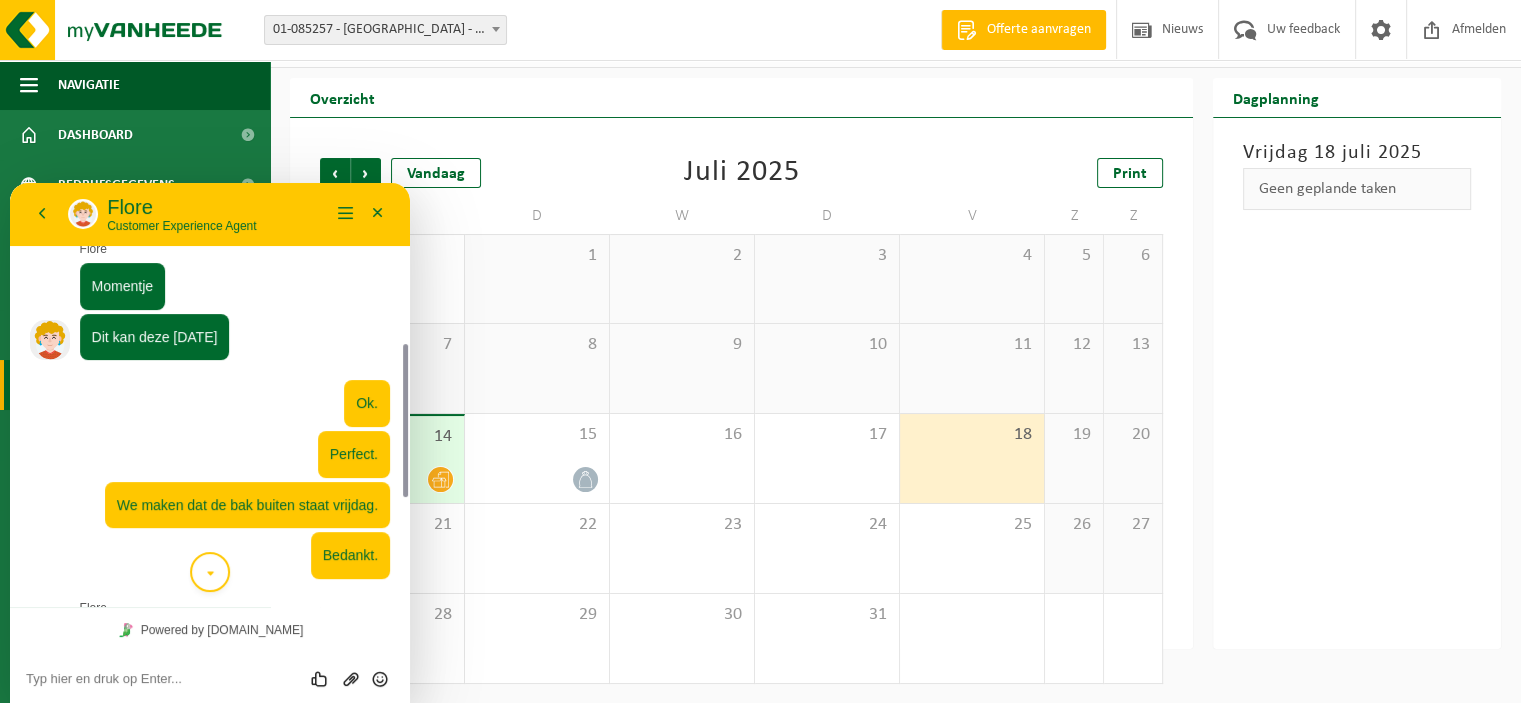 scroll, scrollTop: 744, scrollLeft: 0, axis: vertical 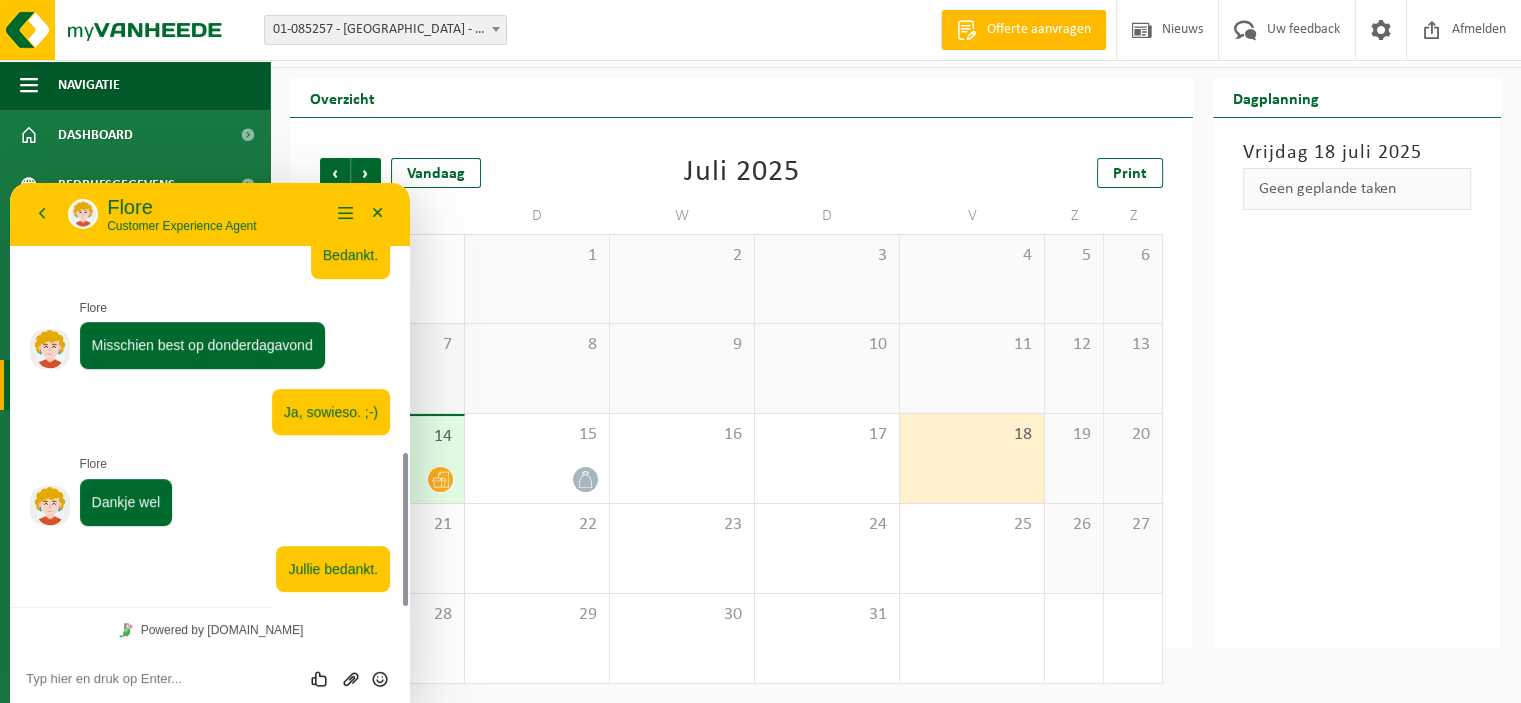 click on "Vorige Volgende Vandaag Juli 2025 Print" at bounding box center (741, 173) 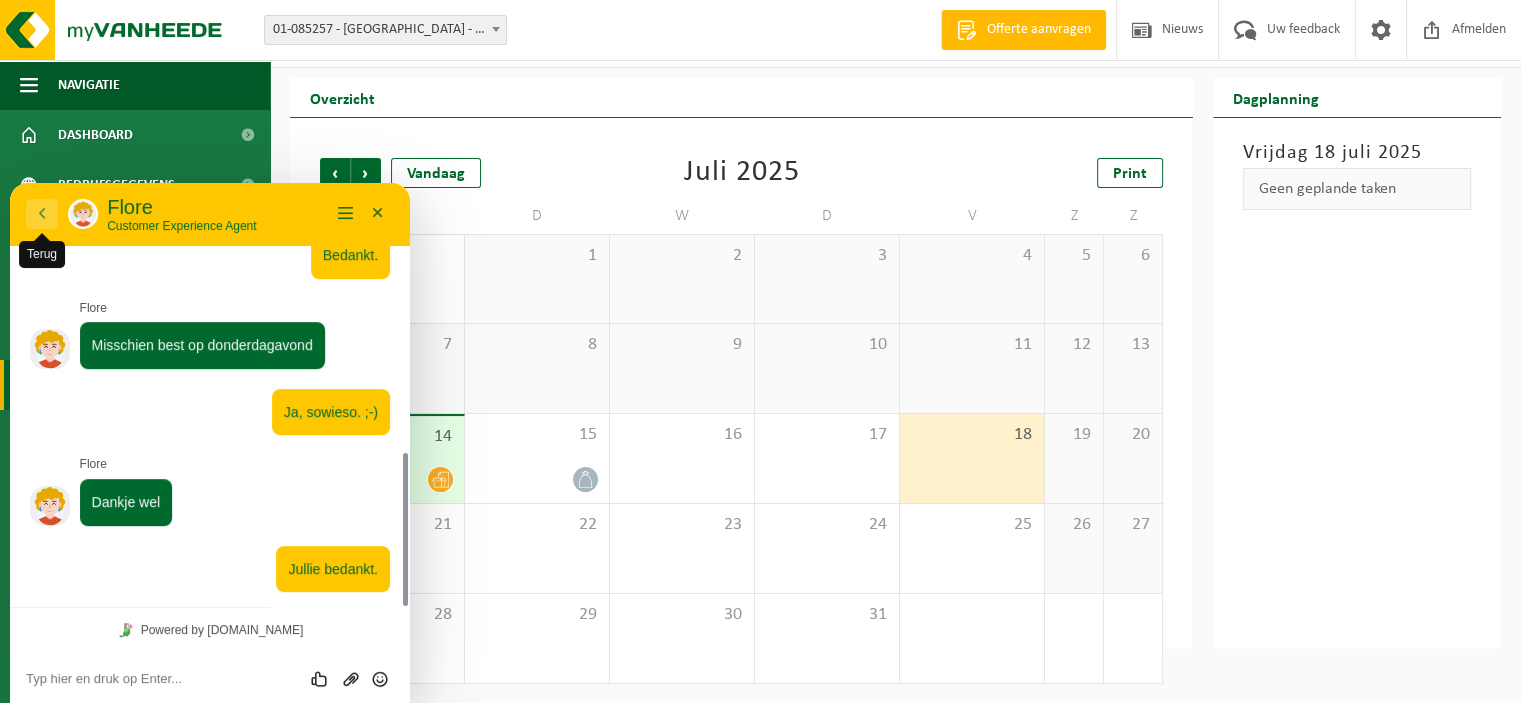 click on "Terug" at bounding box center [42, 214] 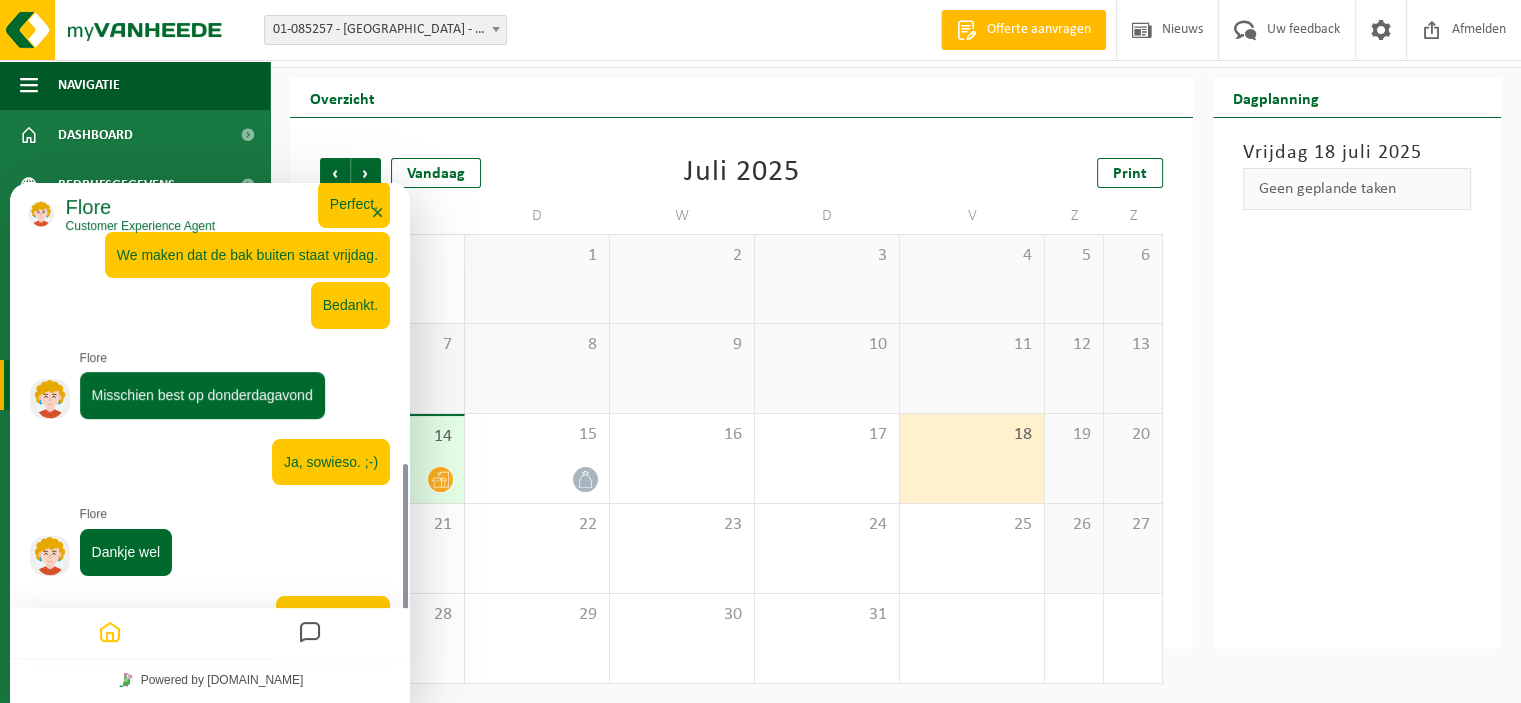 scroll, scrollTop: 694, scrollLeft: 0, axis: vertical 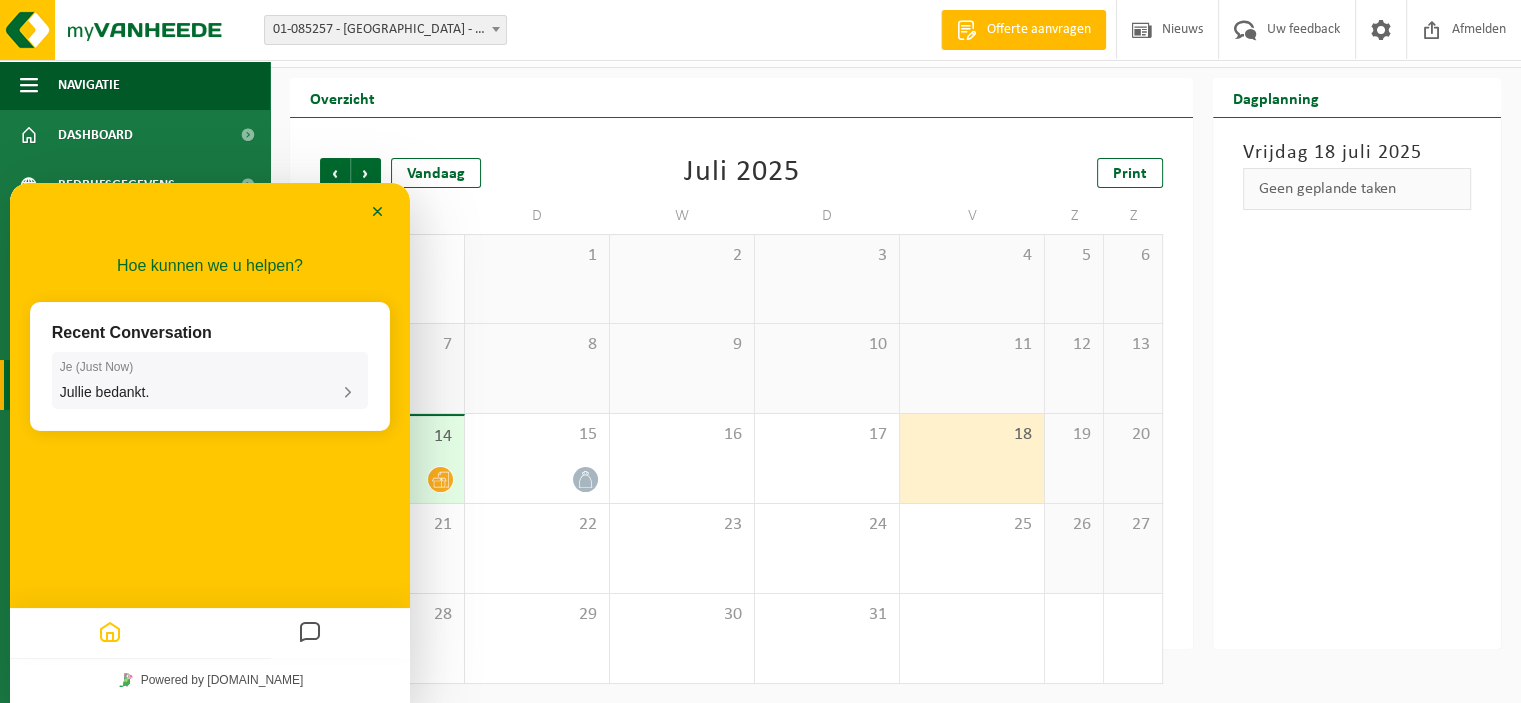 click on "Je ( Just Now )  Jullie bedankt." at bounding box center (210, 381) 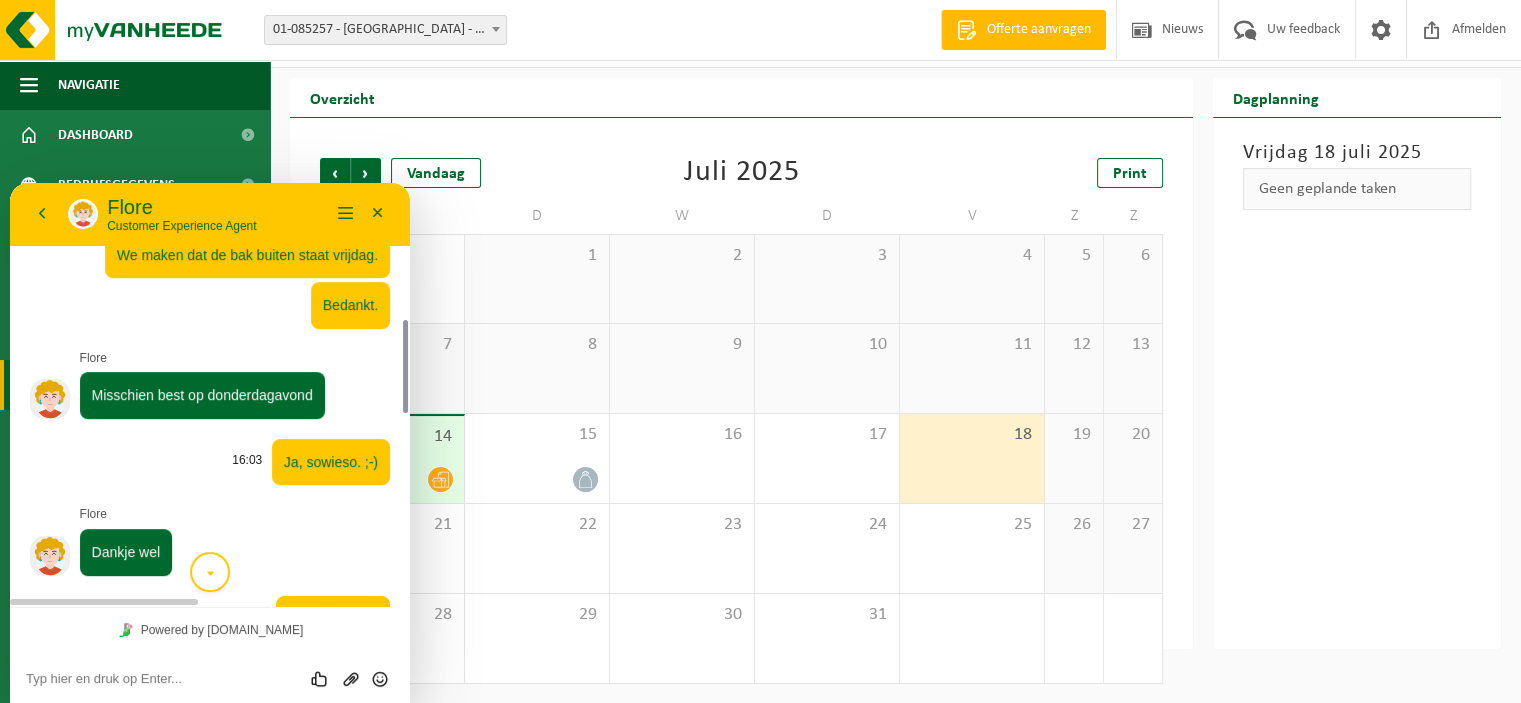 scroll, scrollTop: 744, scrollLeft: 0, axis: vertical 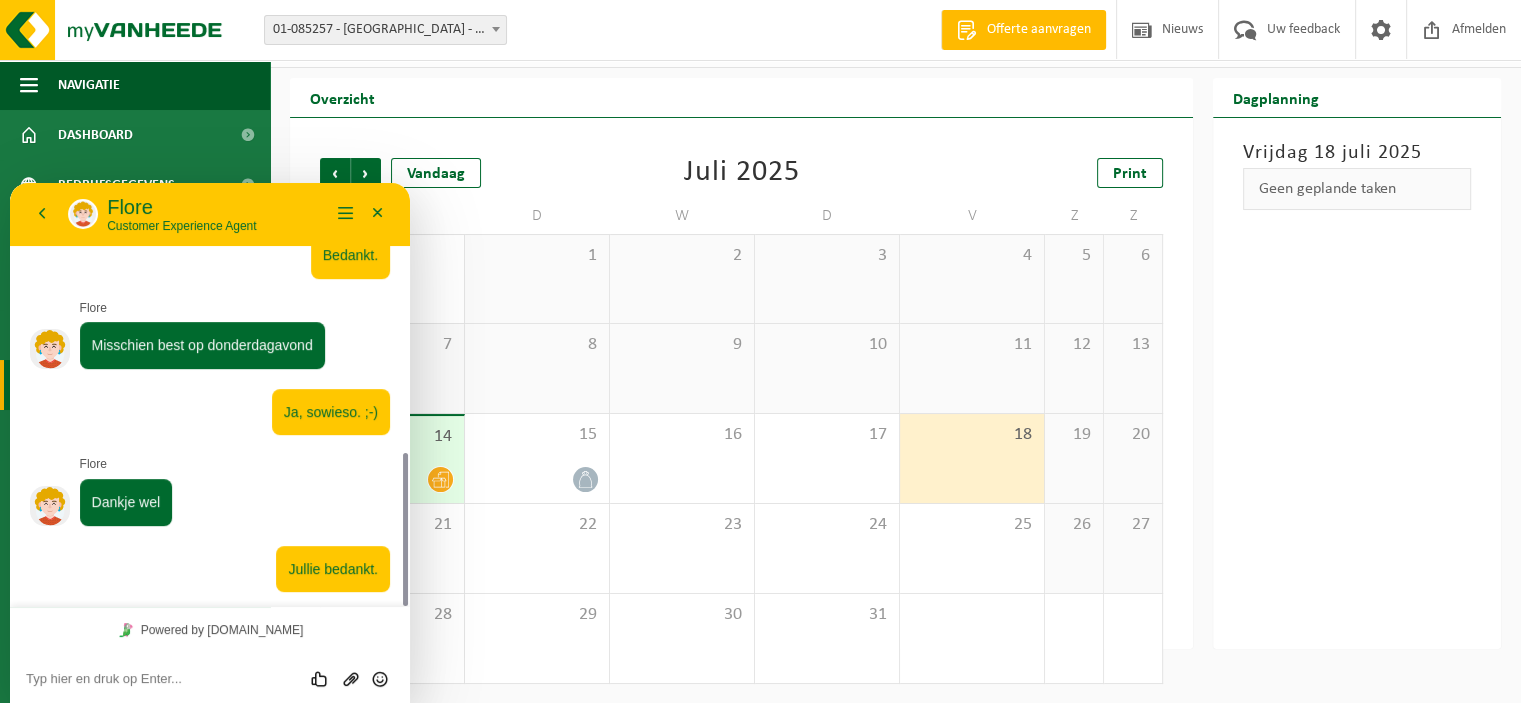 click at bounding box center (10, 183) 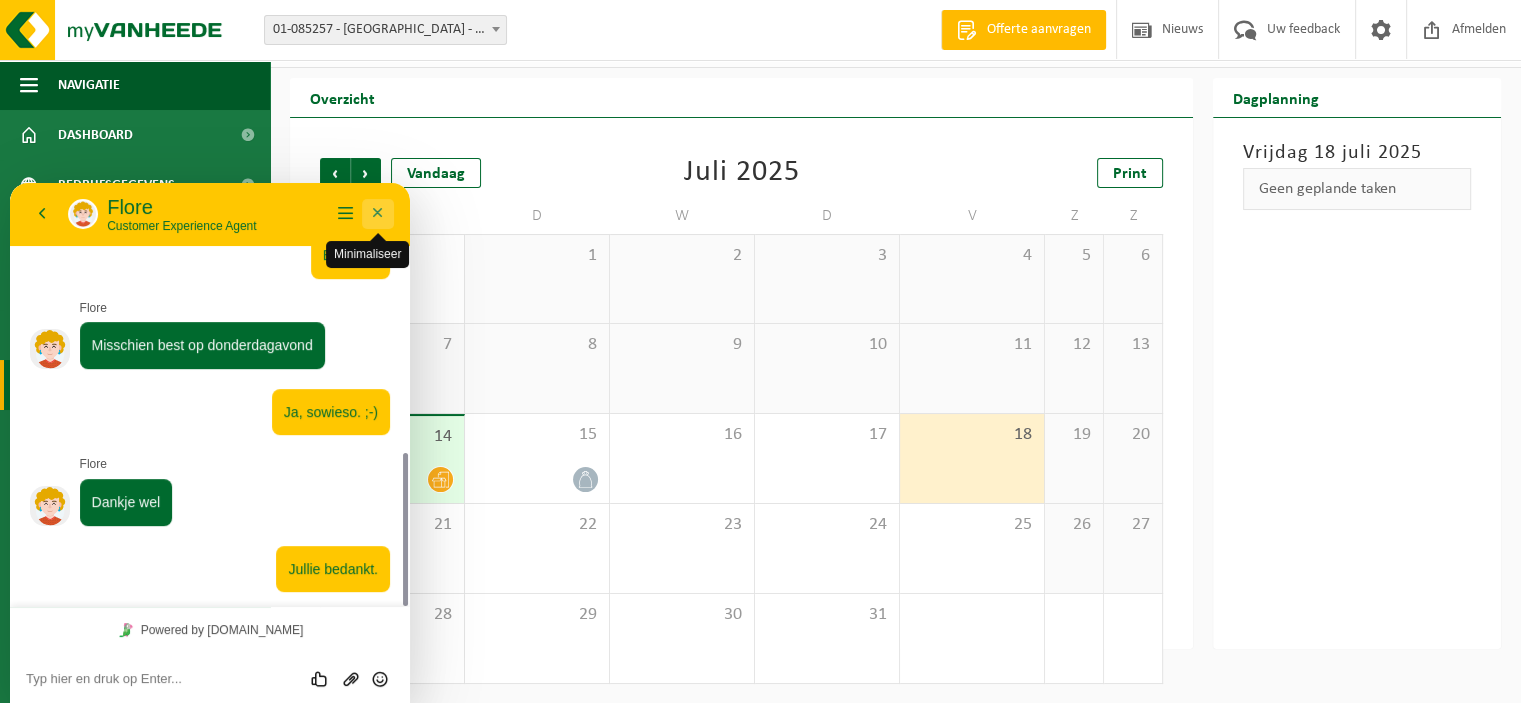 click on "Minimaliseer" at bounding box center [378, 214] 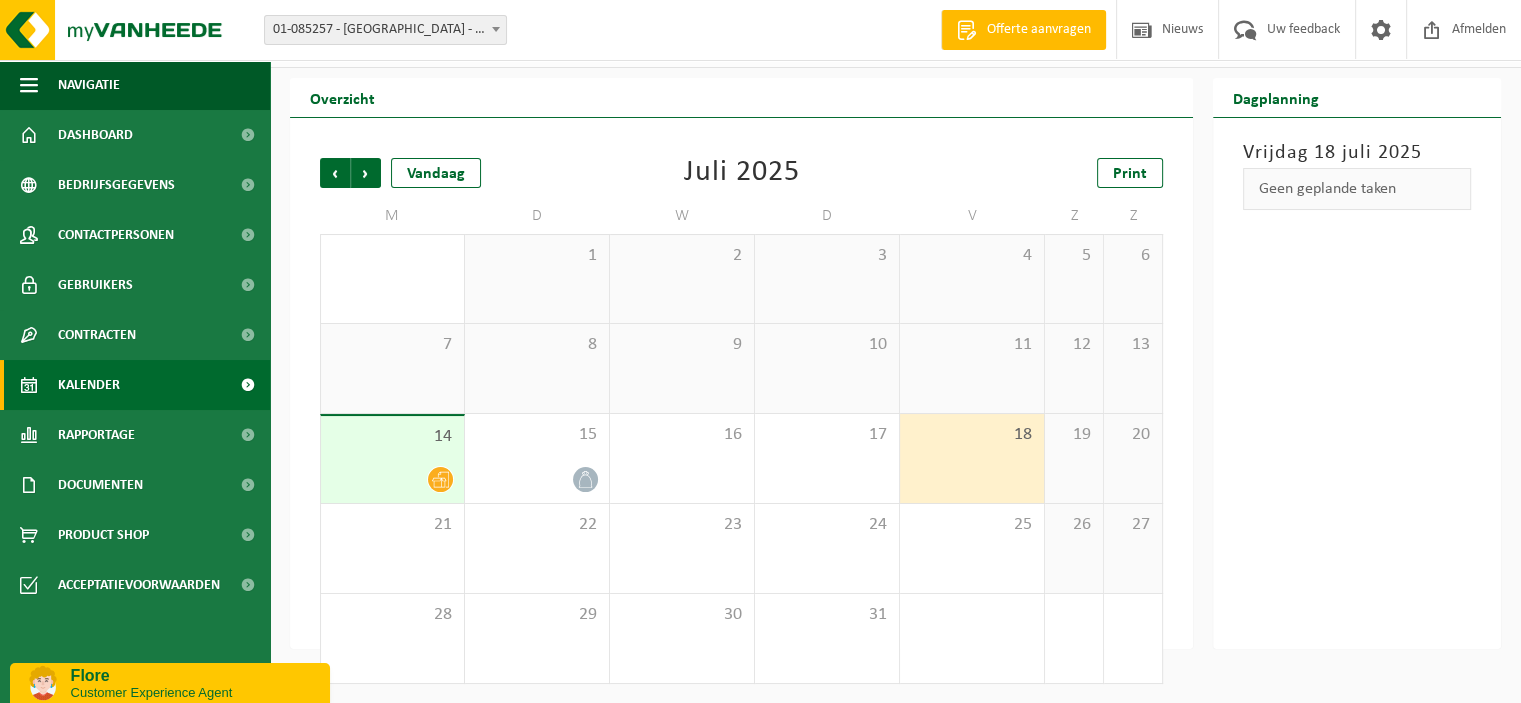 click on "Flore" at bounding box center [193, 676] 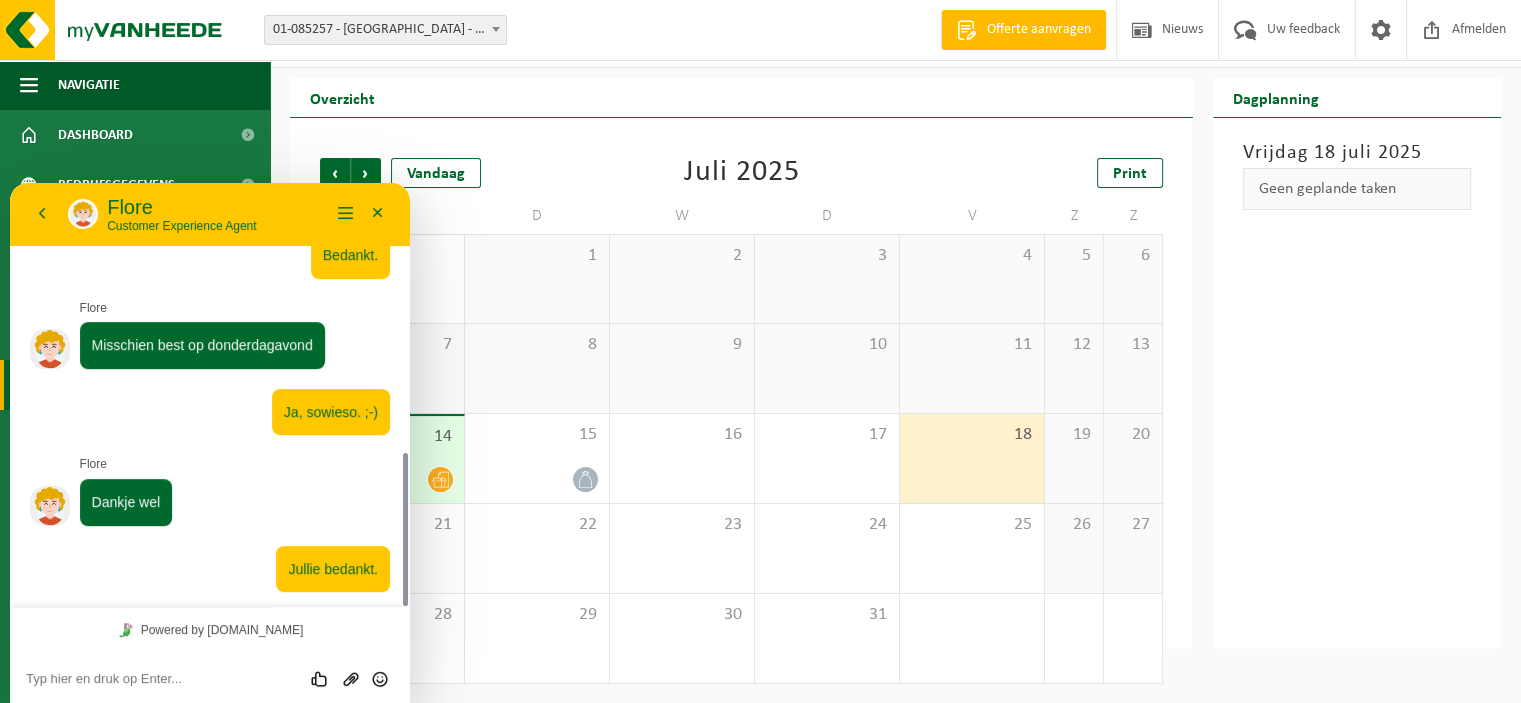 click at bounding box center (10, 183) 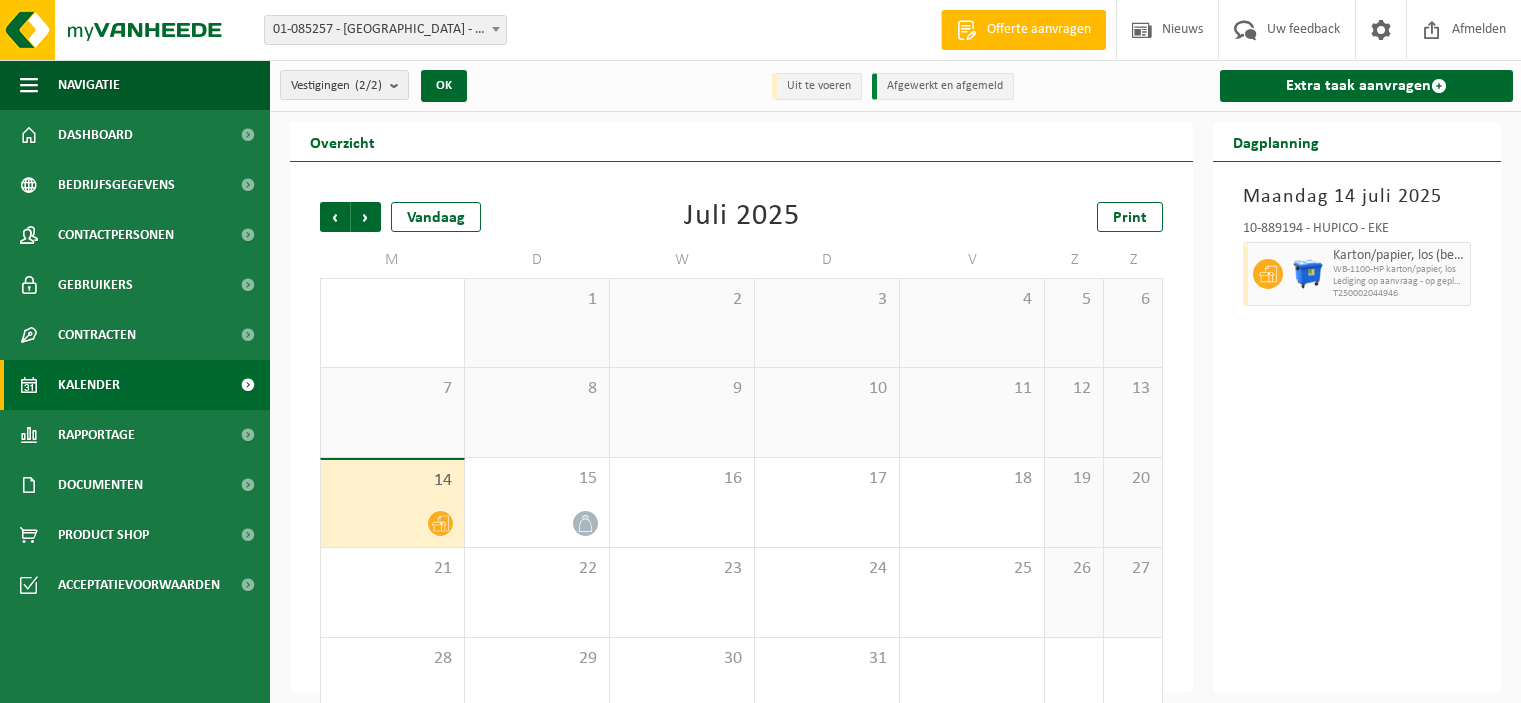 scroll, scrollTop: 44, scrollLeft: 0, axis: vertical 